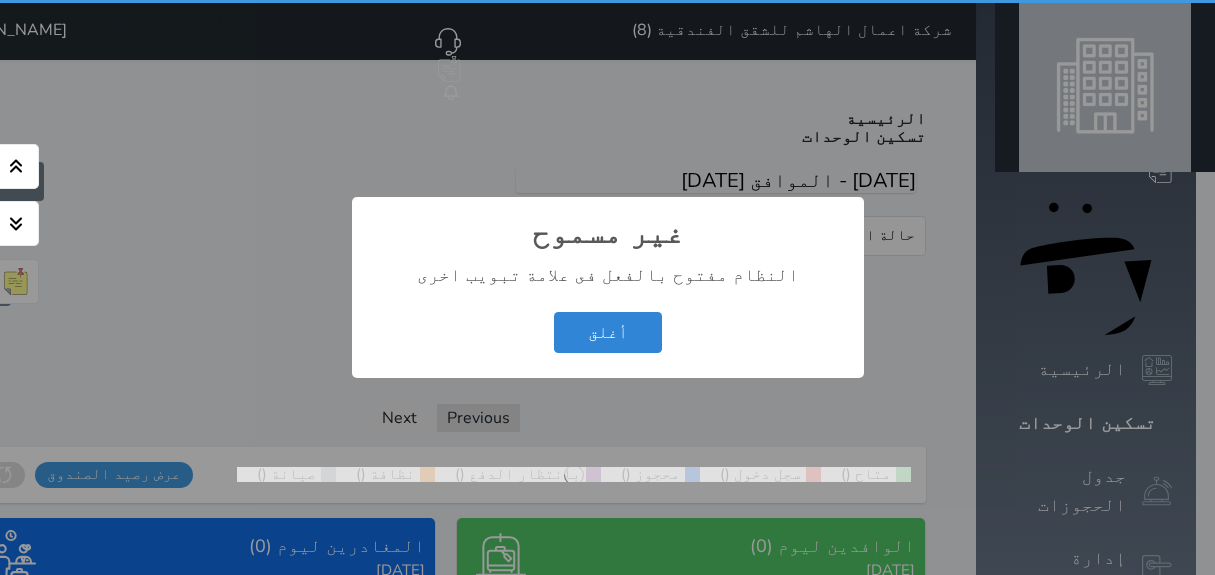 scroll, scrollTop: 0, scrollLeft: 0, axis: both 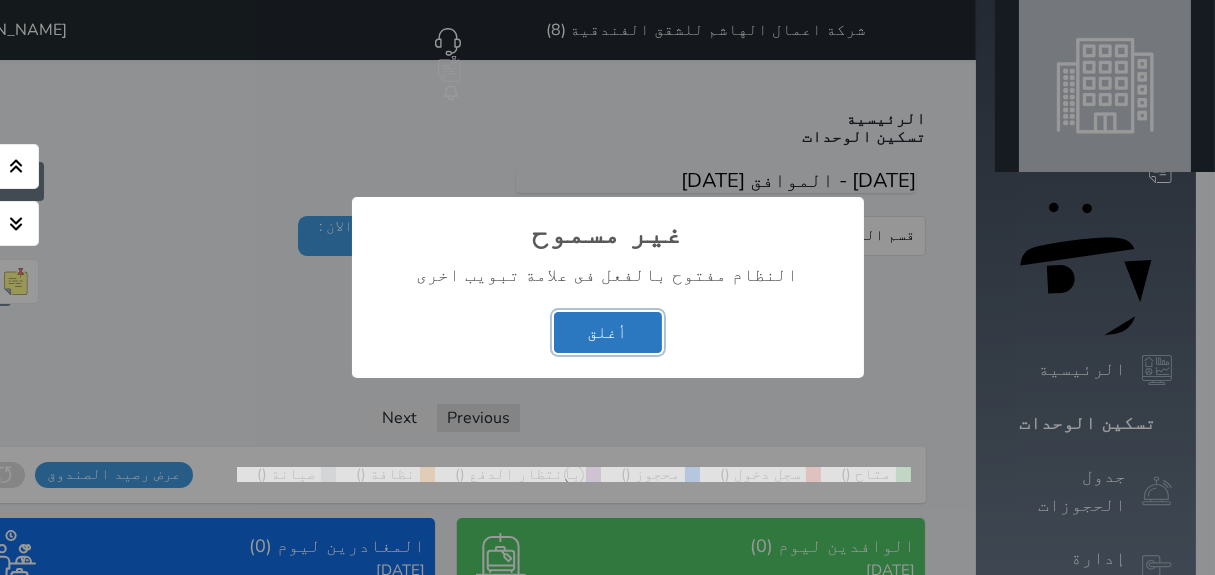 click on "أغلق" at bounding box center [608, 332] 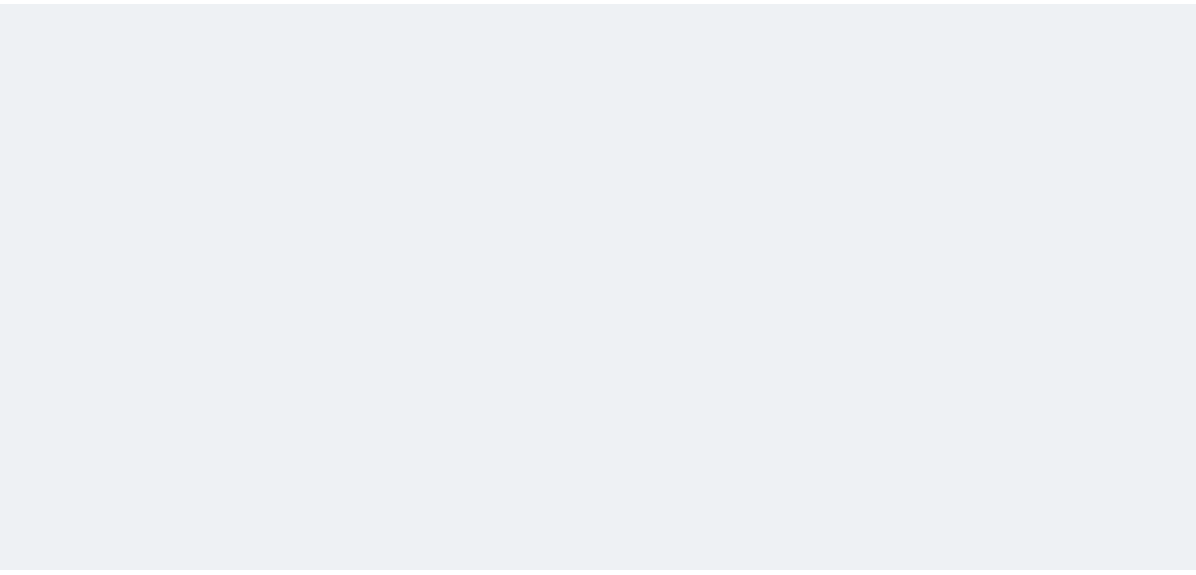scroll, scrollTop: 0, scrollLeft: 0, axis: both 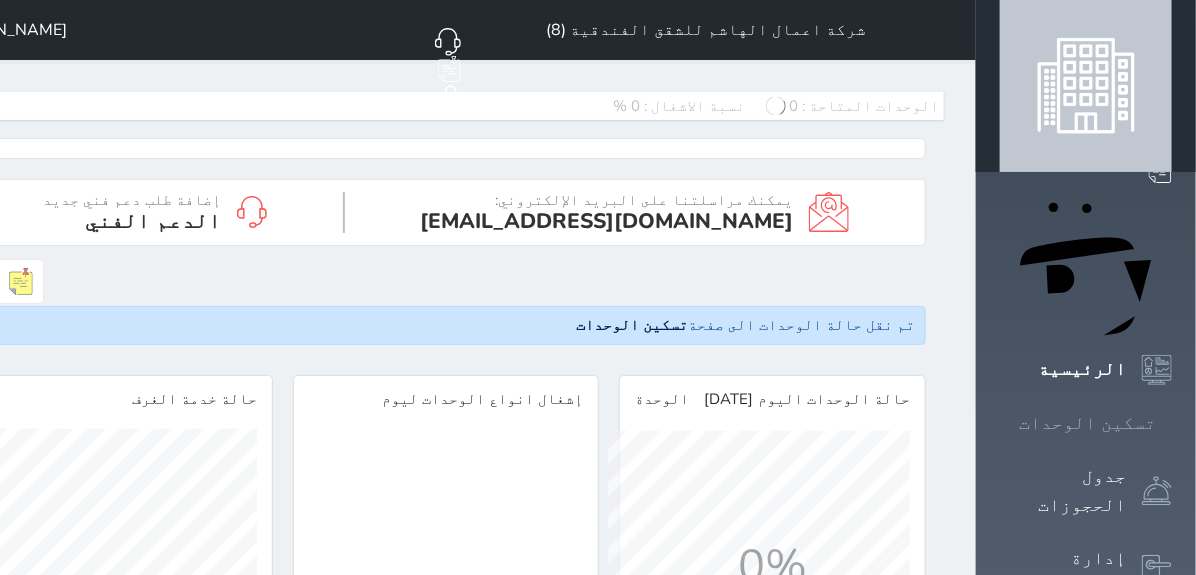 click on "تسكين الوحدات" at bounding box center [1087, 423] 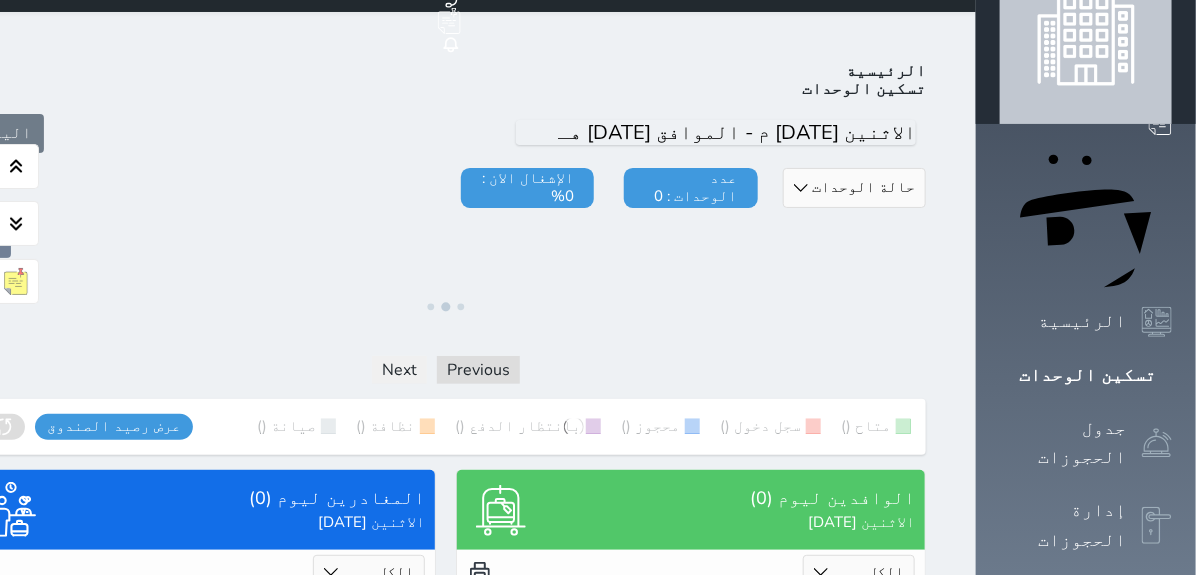 scroll, scrollTop: 225, scrollLeft: 0, axis: vertical 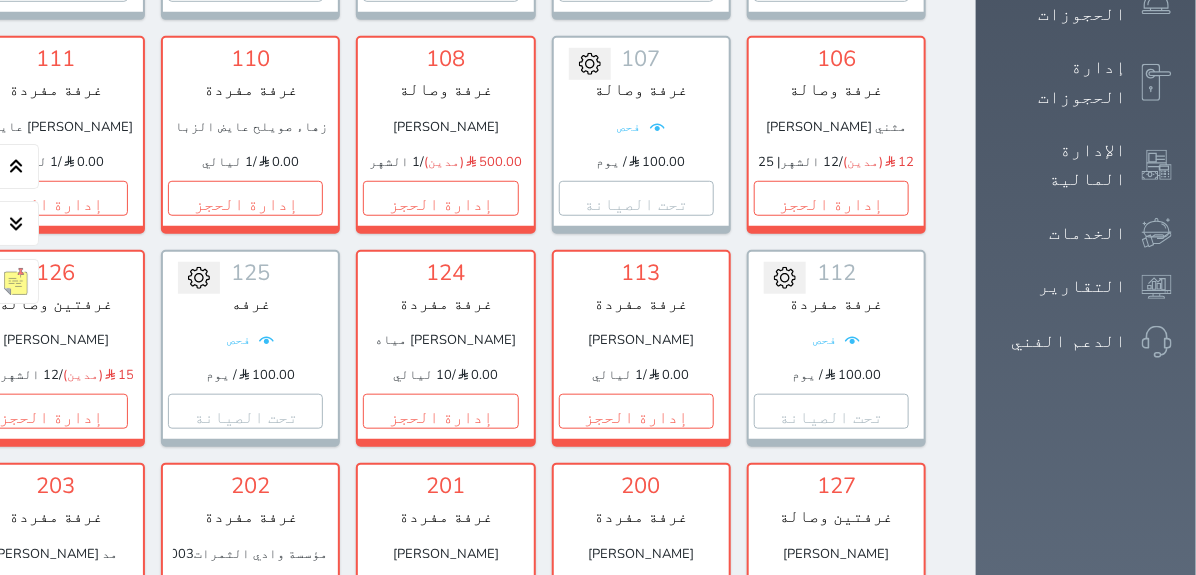 click on "إدارة الحجز" at bounding box center [831, 625] 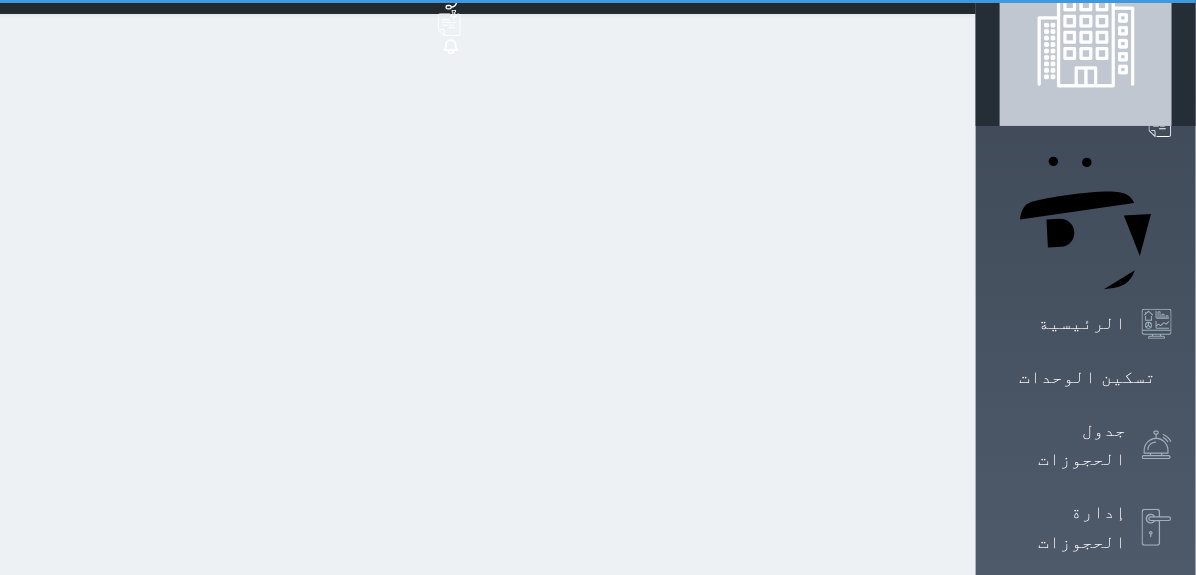 scroll, scrollTop: 0, scrollLeft: 0, axis: both 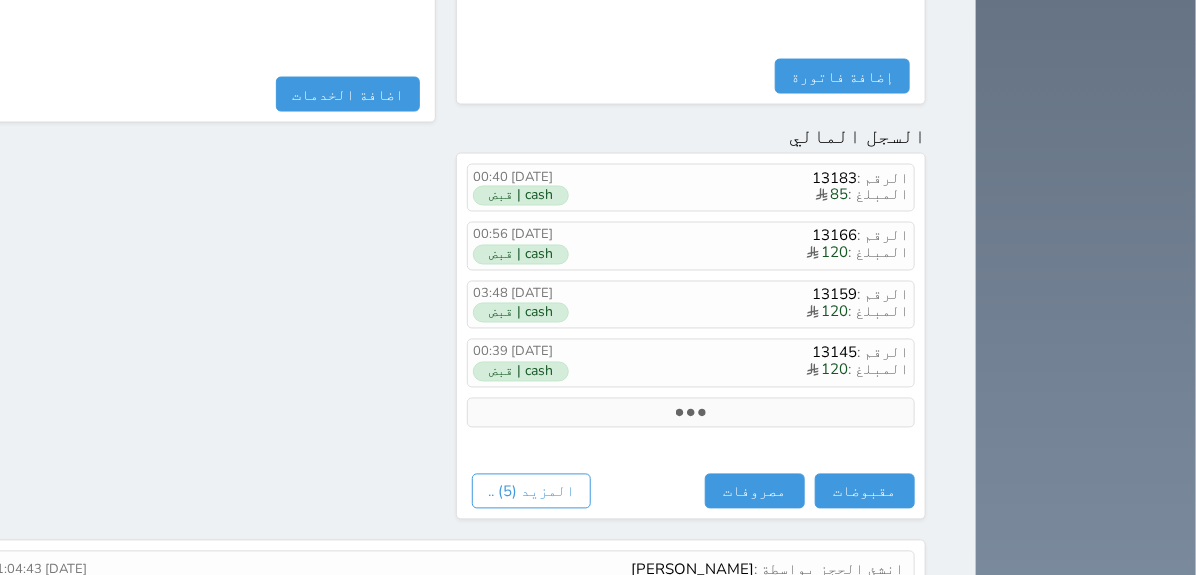 click on "الرقم :  13183   المبلغ :  85    [DATE] 00:40
cash | قبض
الرقم :  13166   المبلغ :  120    [DATE] 00:56
cash | قبض
الرقم :  13159   المبلغ :  120    [DATE] 03:48
cash | قبض
الرقم :  13145   المبلغ :  120    [DATE] 00:39
cash | قبض
مقبوضات           مقبوضات                 النوع  *    اختيار     التاريخ *   [DATE] 09:47   من *   [PERSON_NAME] *   0   لأجل *     طريقة الدفع *   اختر طريقة الدفع   دفع نقدى   تحويل بنكى   مدى   بطاقة ائتمان   آجل   ملاحظات         حفظ     مصروفات           مصروفات                   النوع  *   اختيار     *     *" at bounding box center [691, 336] 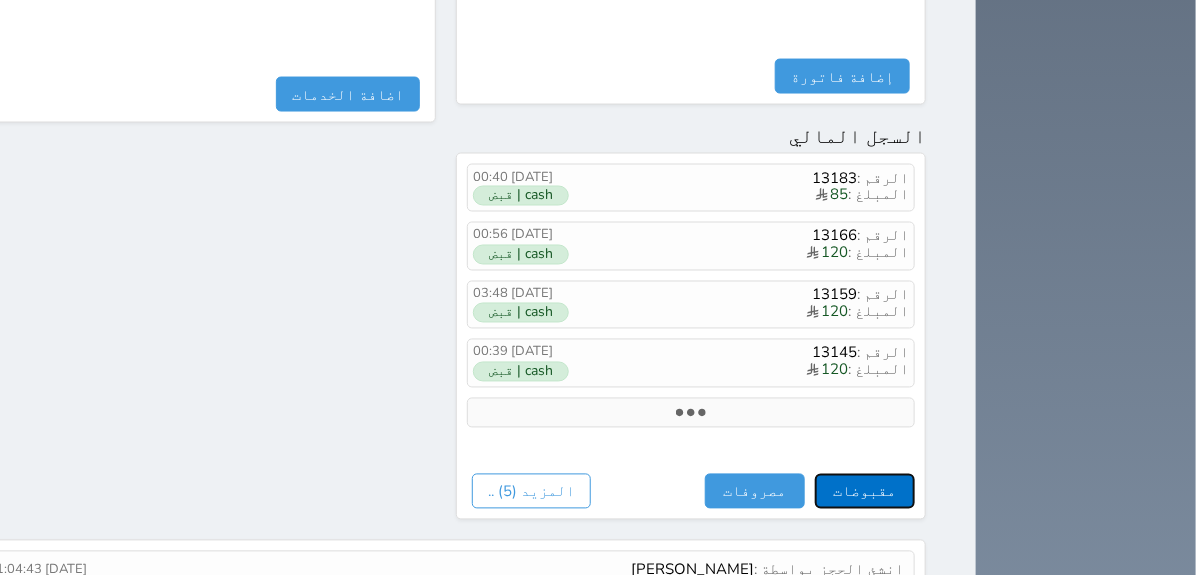 click on "مقبوضات" at bounding box center [865, 491] 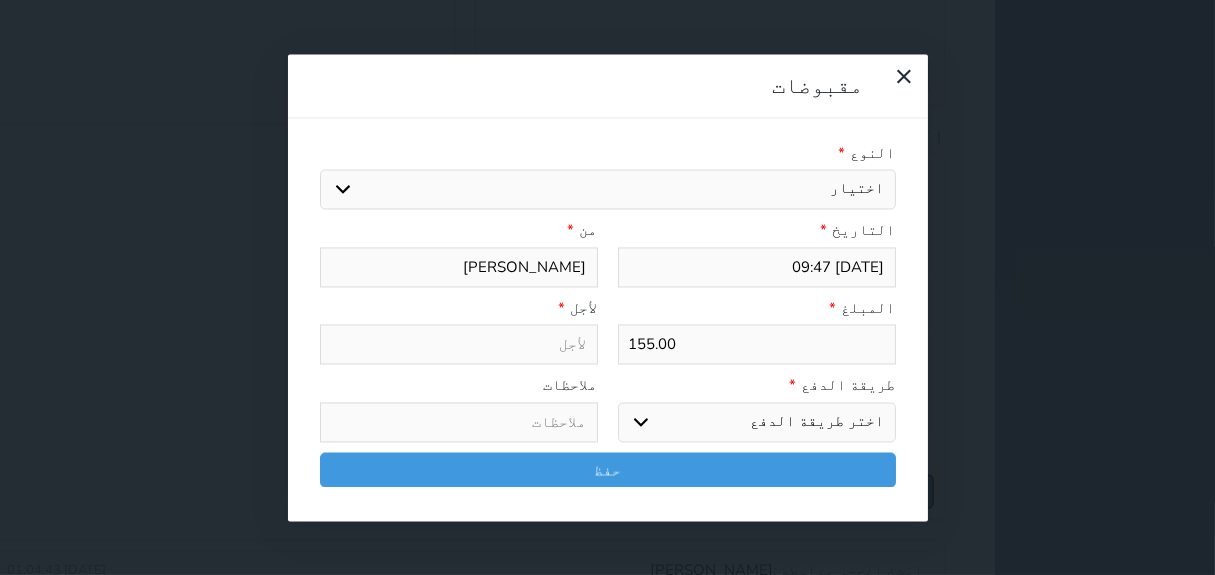 select 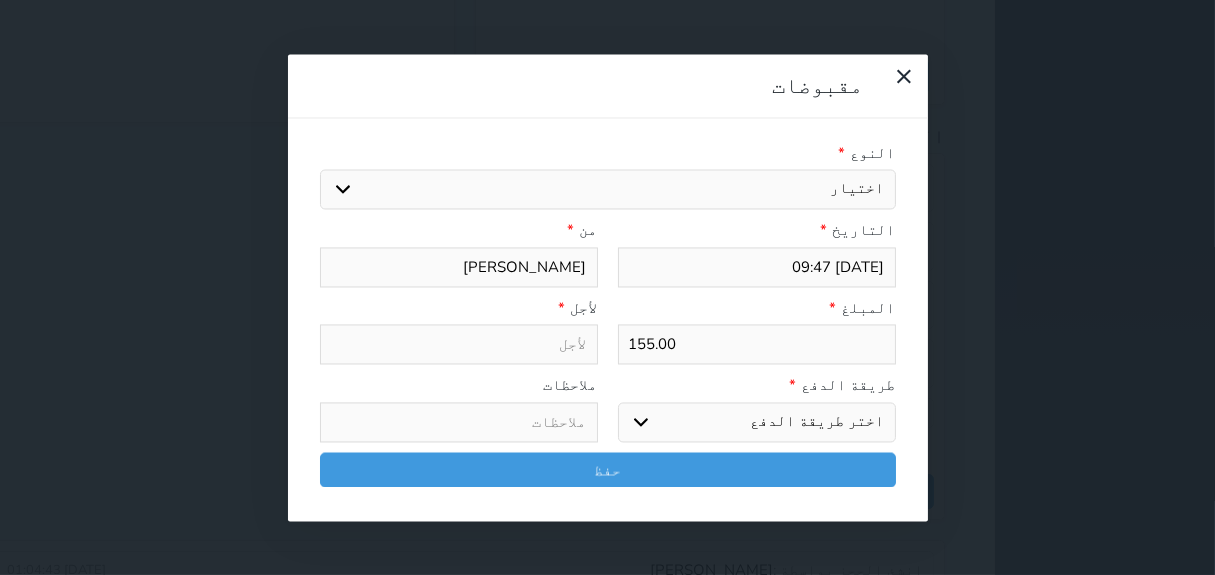 click on "اختيار   مقبوضات عامة قيمة إيجار فواتير تامين عربون لا ينطبق آخر مغسلة واي فاي - الإنترنت مواقف السيارات طعام الأغذية والمشروبات مشروبات المشروبات الباردة المشروبات الساخنة الإفطار غداء عشاء مخبز و كعك حمام سباحة الصالة الرياضية سبا و خدمات الجمال اختيار وإسقاط (خدمات النقل) ميني بار كابل - تلفزيون سرير إضافي تصفيف الشعر التسوق خدمات الجولات السياحية المنظمة خدمات الدليل السياحي" at bounding box center [608, 190] 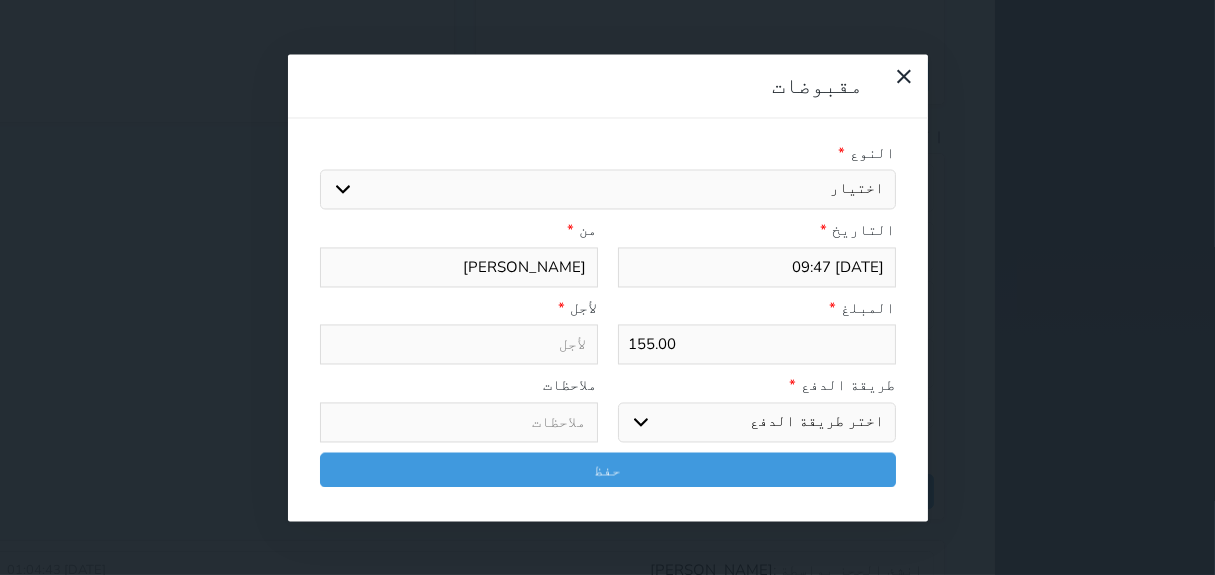 select on "77519" 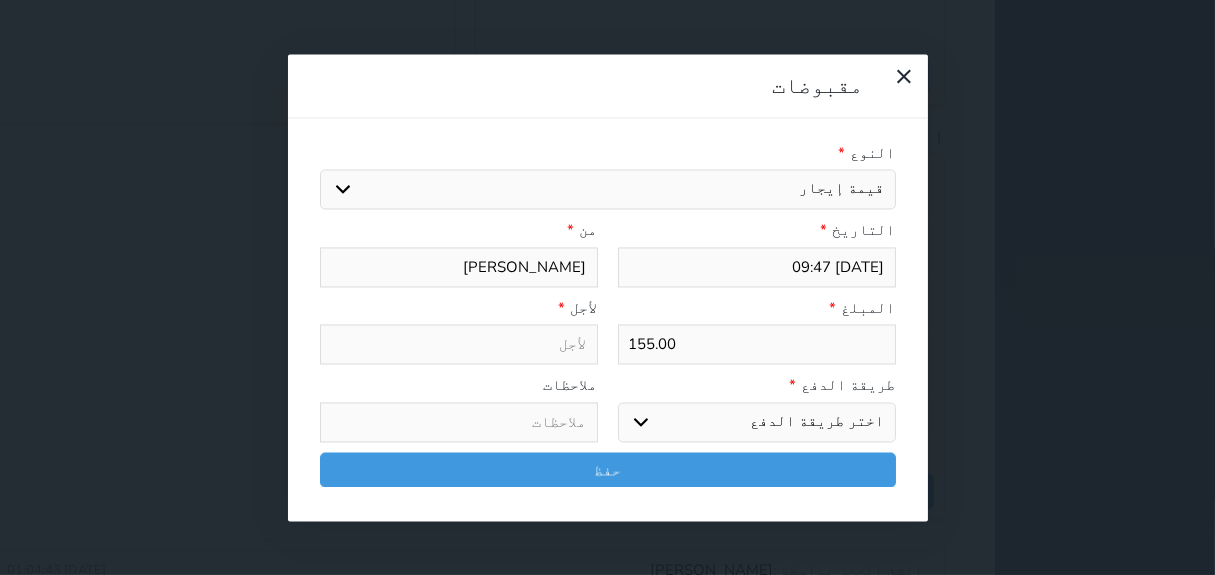 click on "اختيار   مقبوضات عامة قيمة إيجار فواتير تامين عربون لا ينطبق آخر مغسلة واي فاي - الإنترنت مواقف السيارات طعام الأغذية والمشروبات مشروبات المشروبات الباردة المشروبات الساخنة الإفطار غداء عشاء مخبز و كعك حمام سباحة الصالة الرياضية سبا و خدمات الجمال اختيار وإسقاط (خدمات النقل) ميني بار كابل - تلفزيون سرير إضافي تصفيف الشعر التسوق خدمات الجولات السياحية المنظمة خدمات الدليل السياحي" at bounding box center [608, 190] 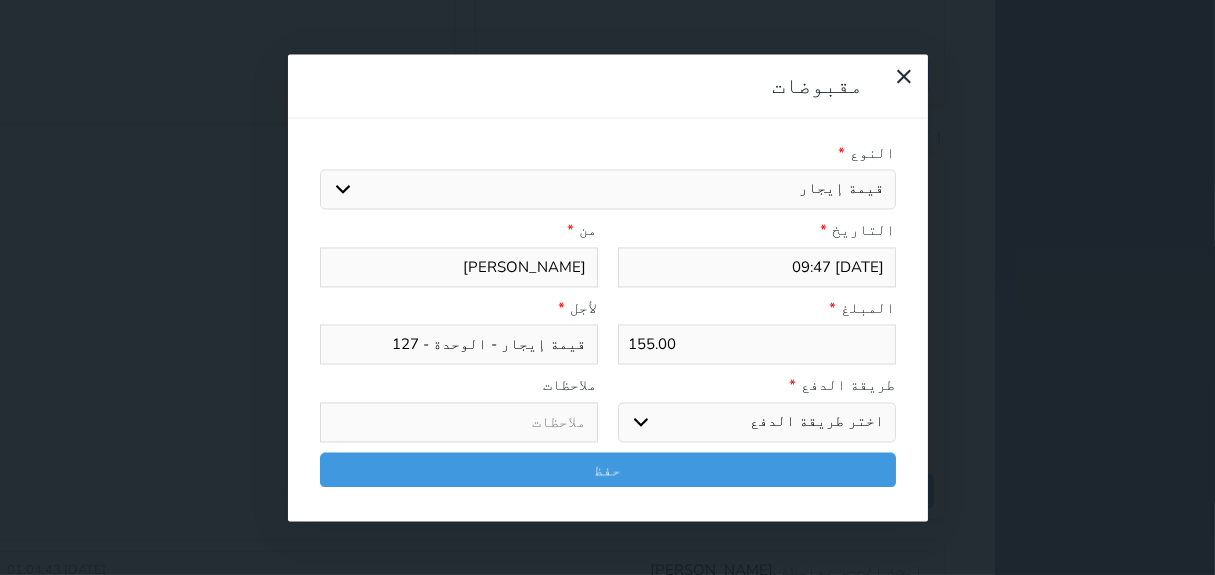 click on "155.00" at bounding box center (757, 345) 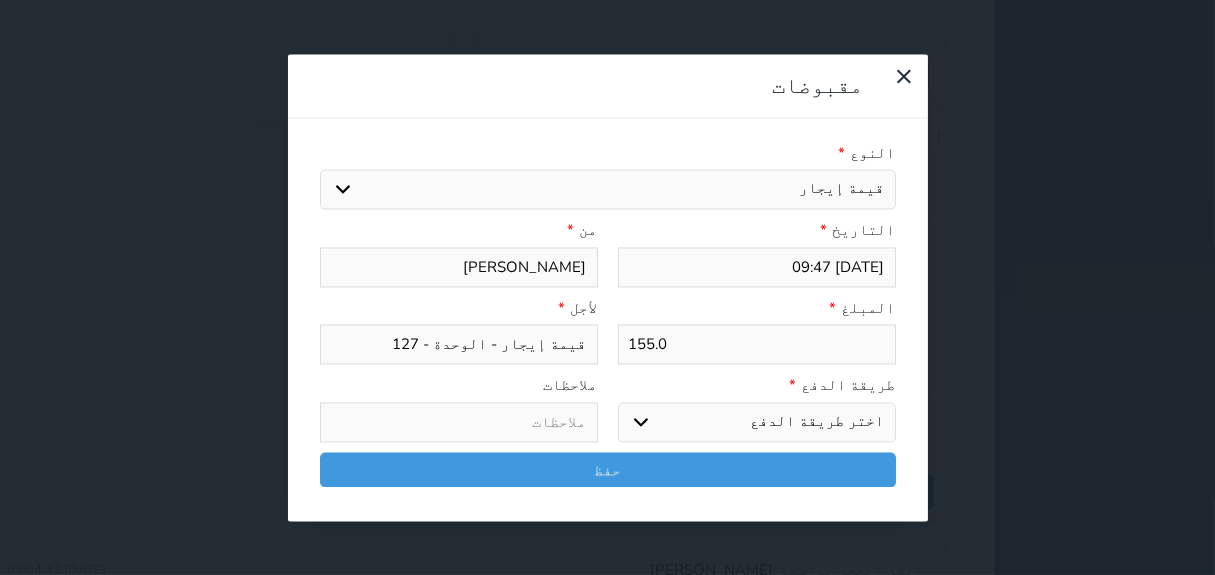 type on "155." 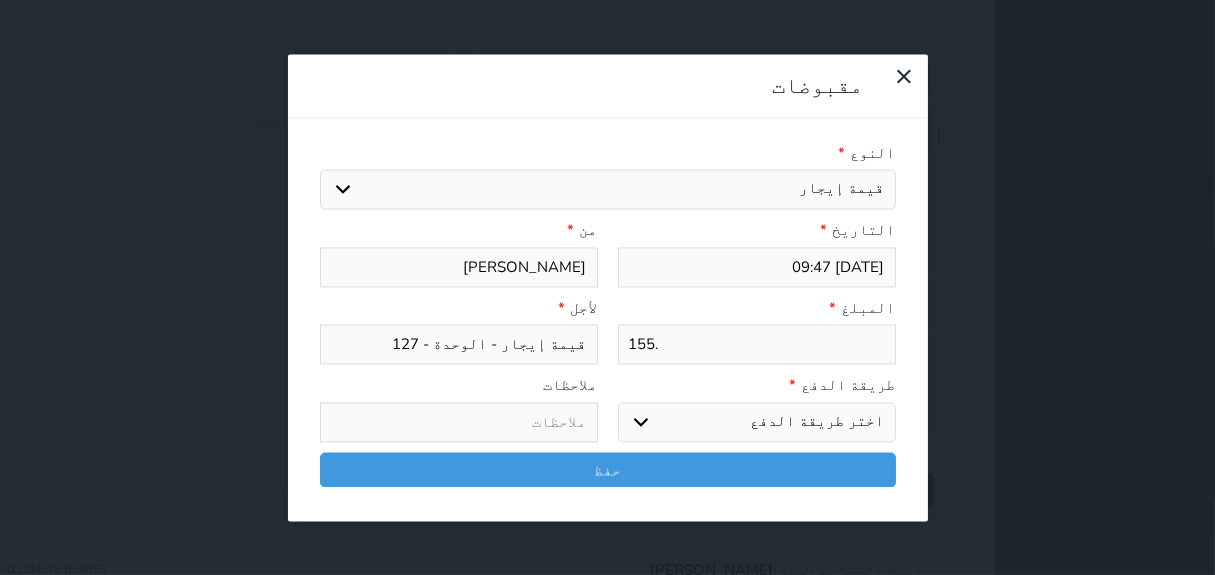 type on "155" 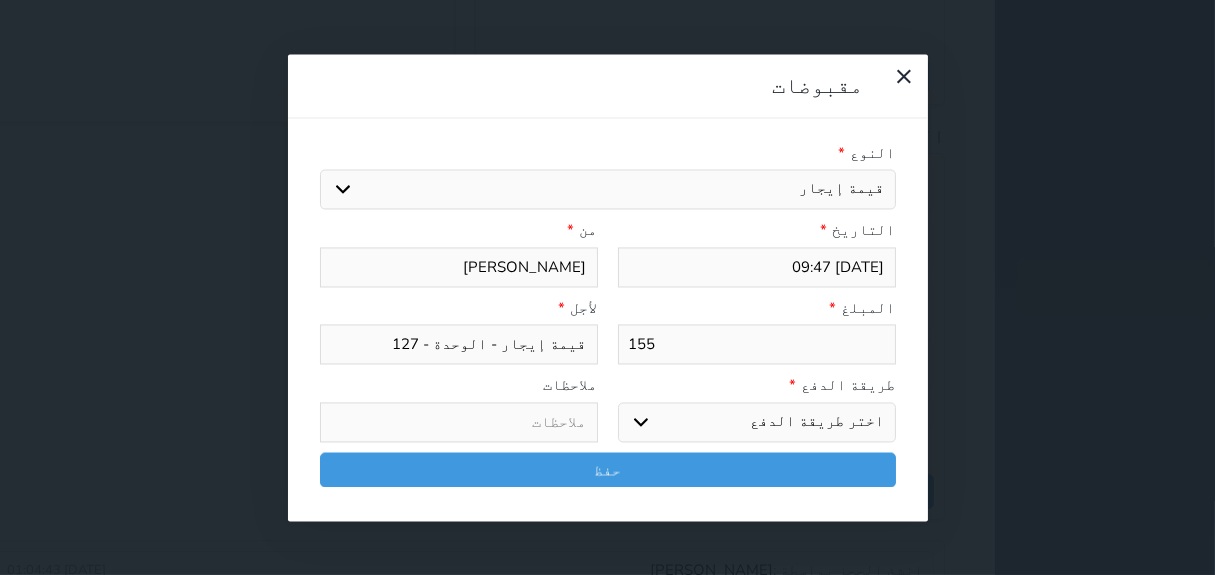 type on "15" 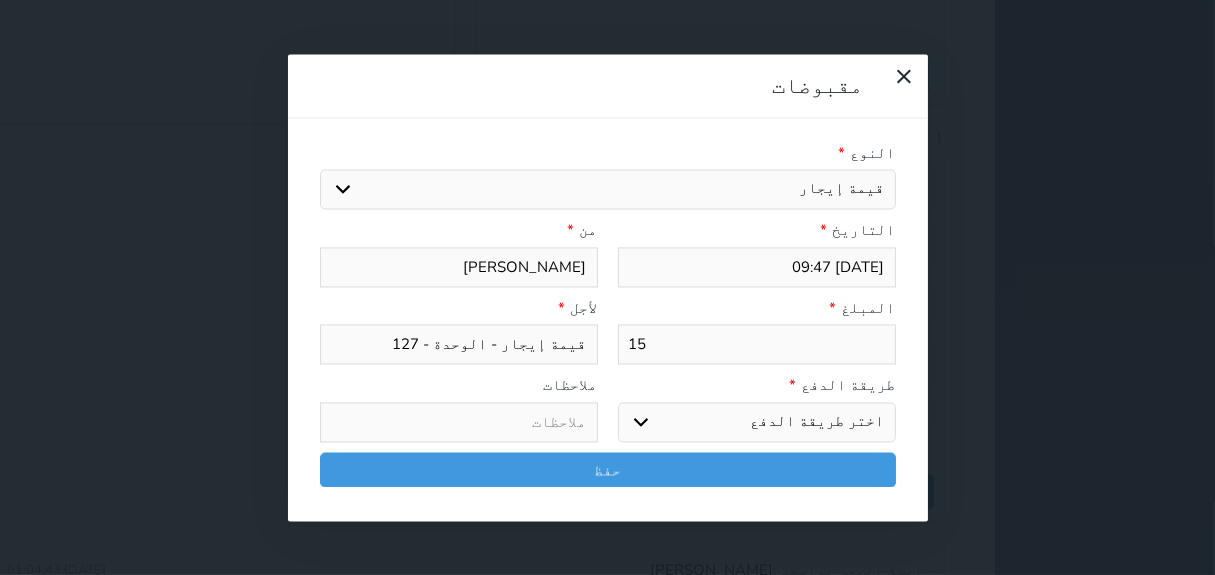 type on "1" 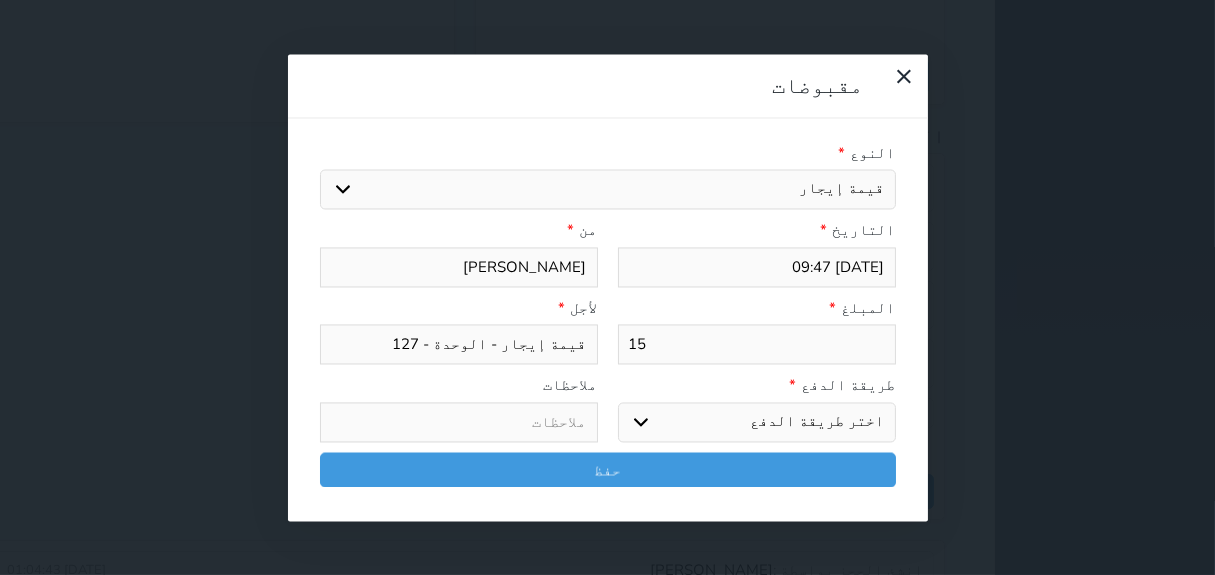 select 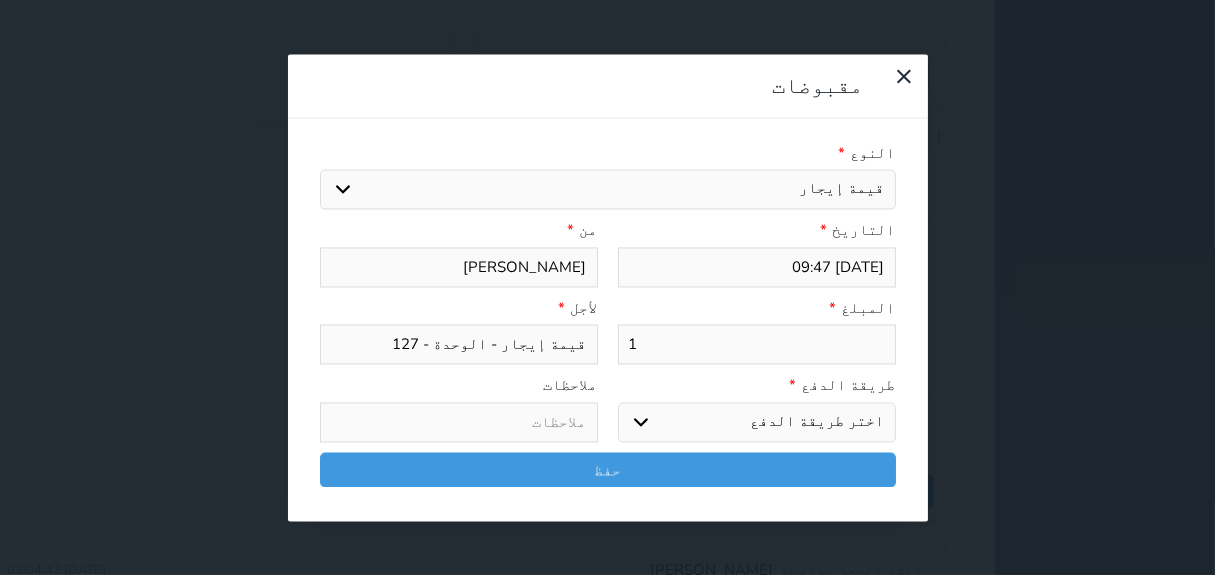 type 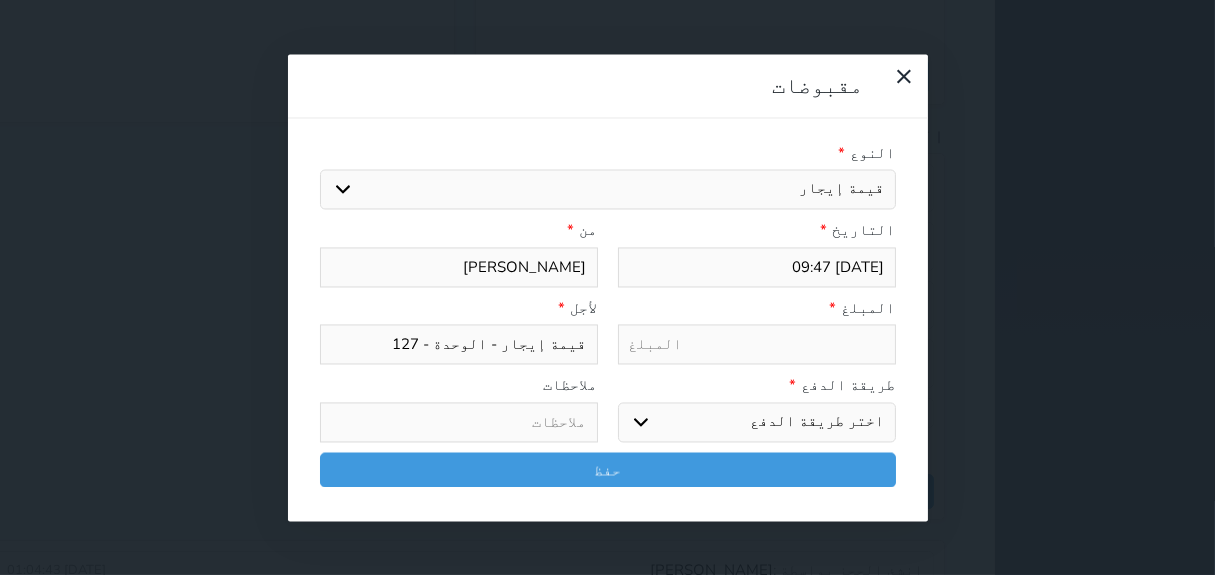 select 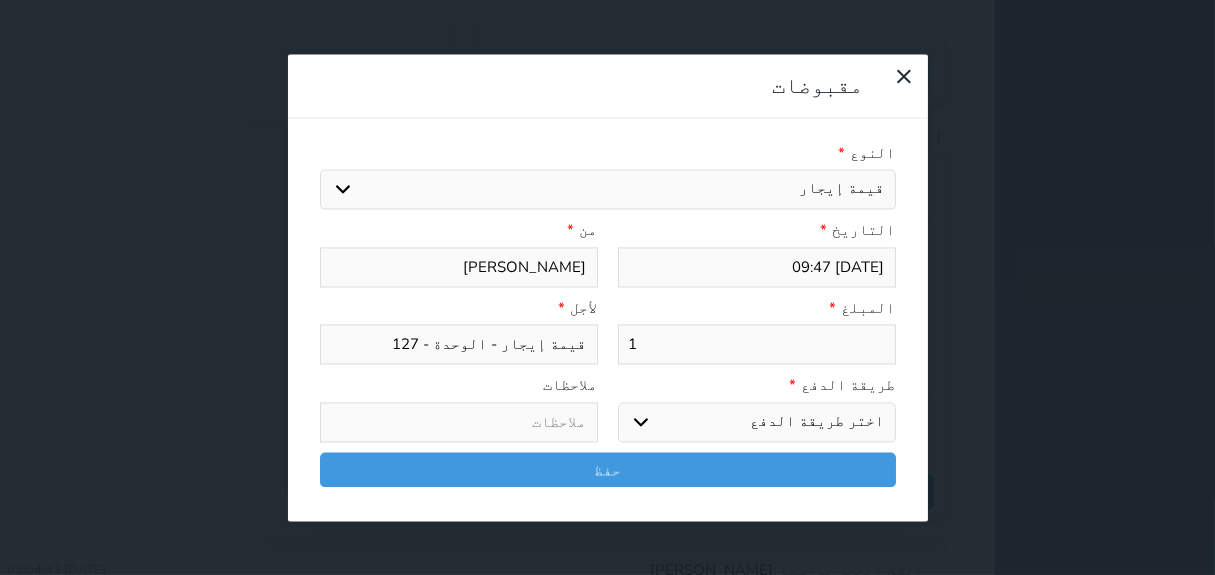 type on "12" 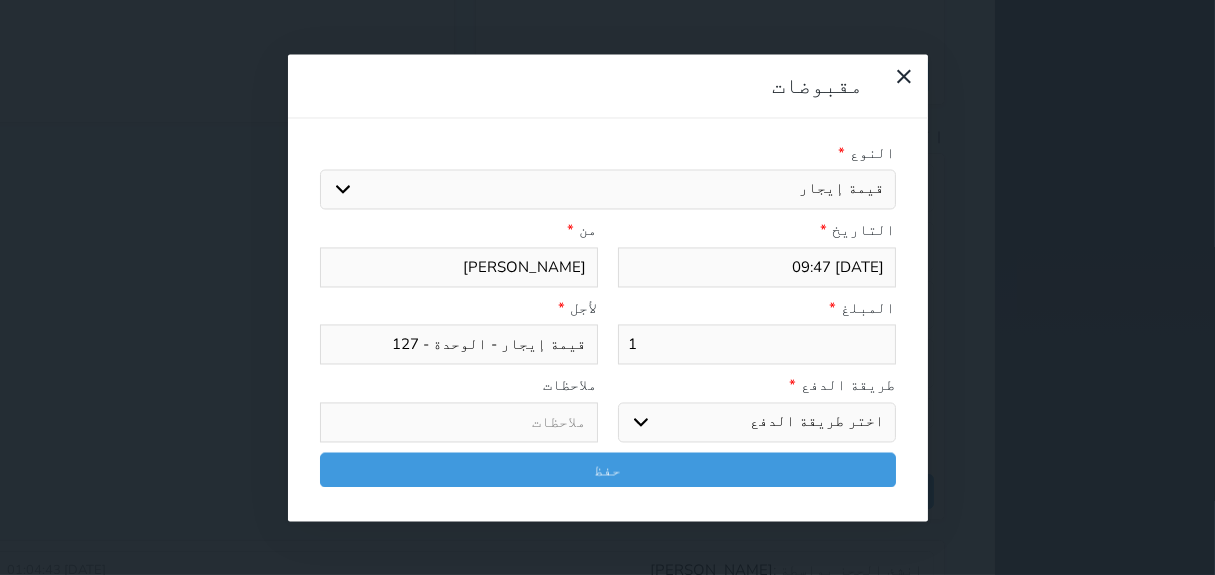select 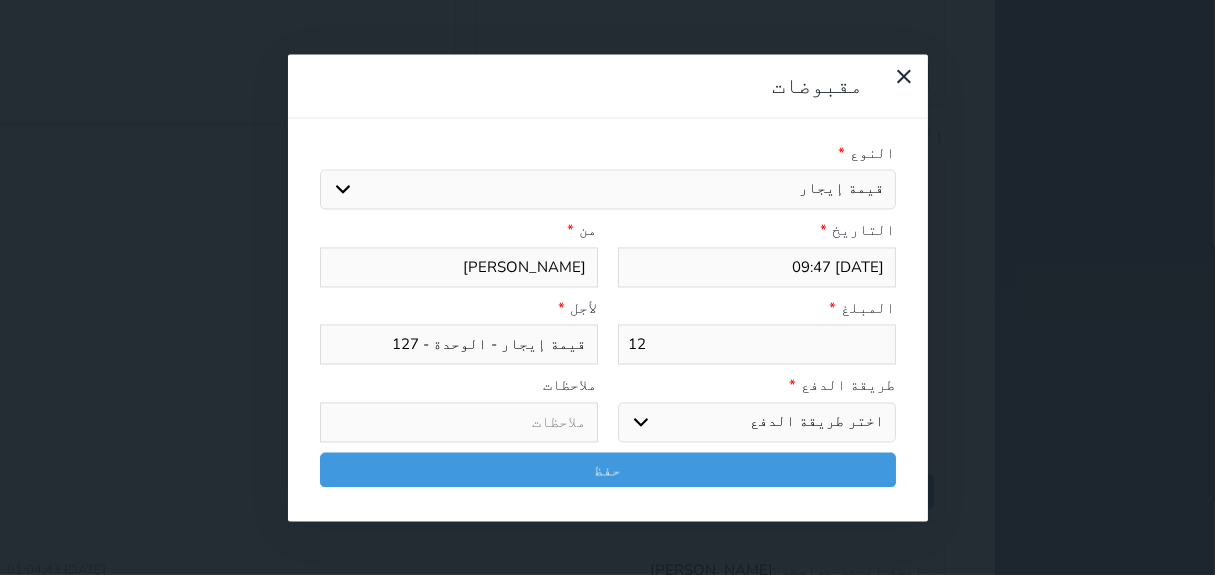 type on "120" 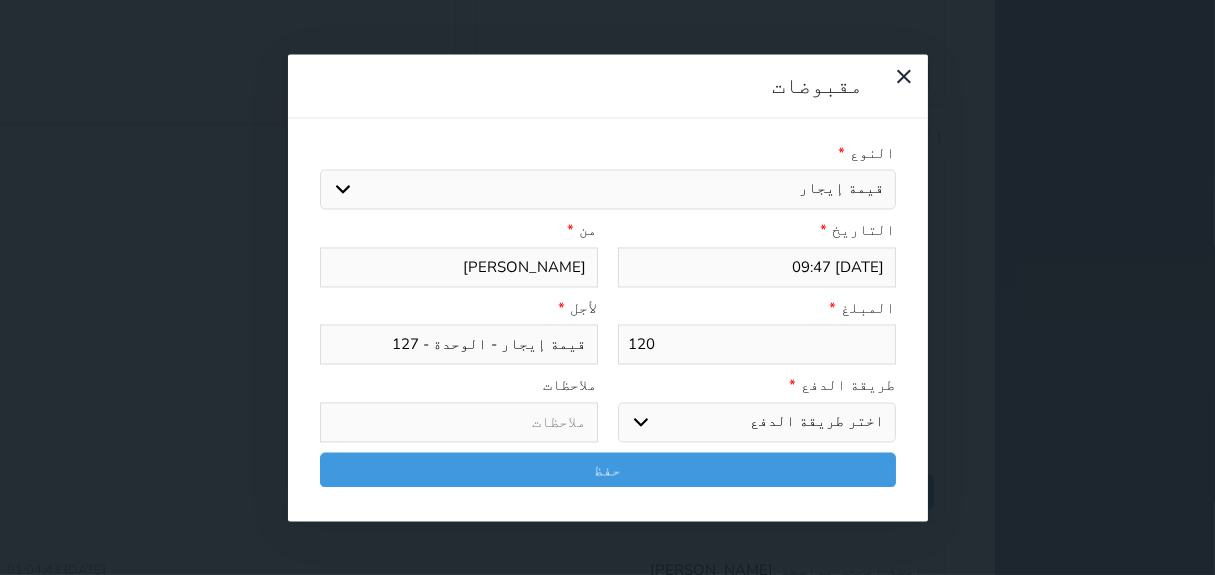 type on "120" 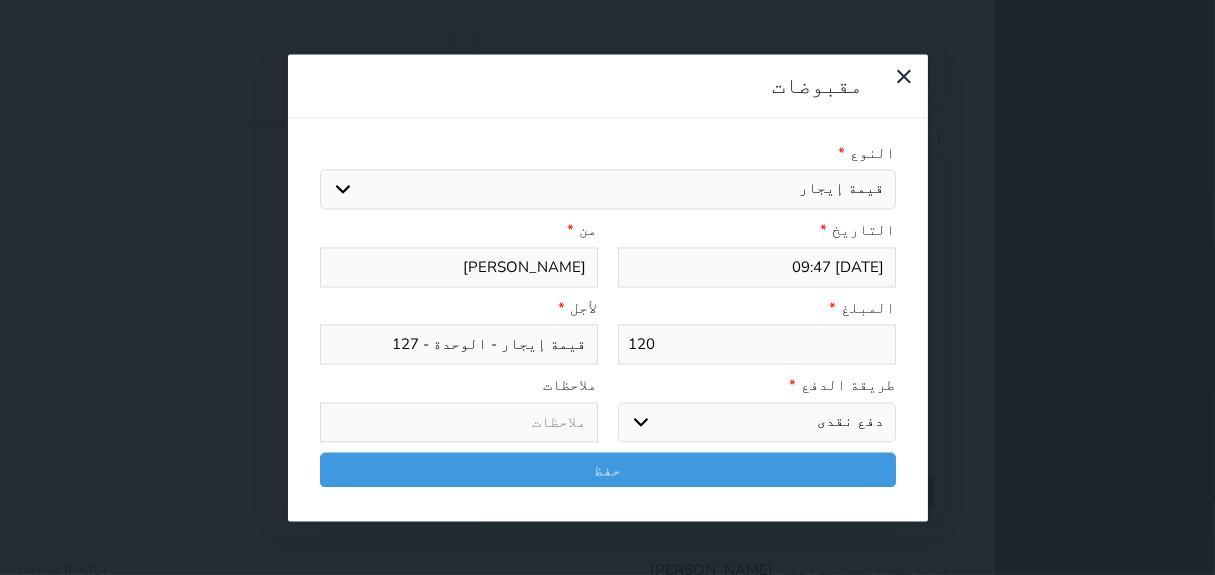 click on "اختر طريقة الدفع   دفع نقدى   تحويل بنكى   مدى   بطاقة ائتمان   آجل" at bounding box center (757, 422) 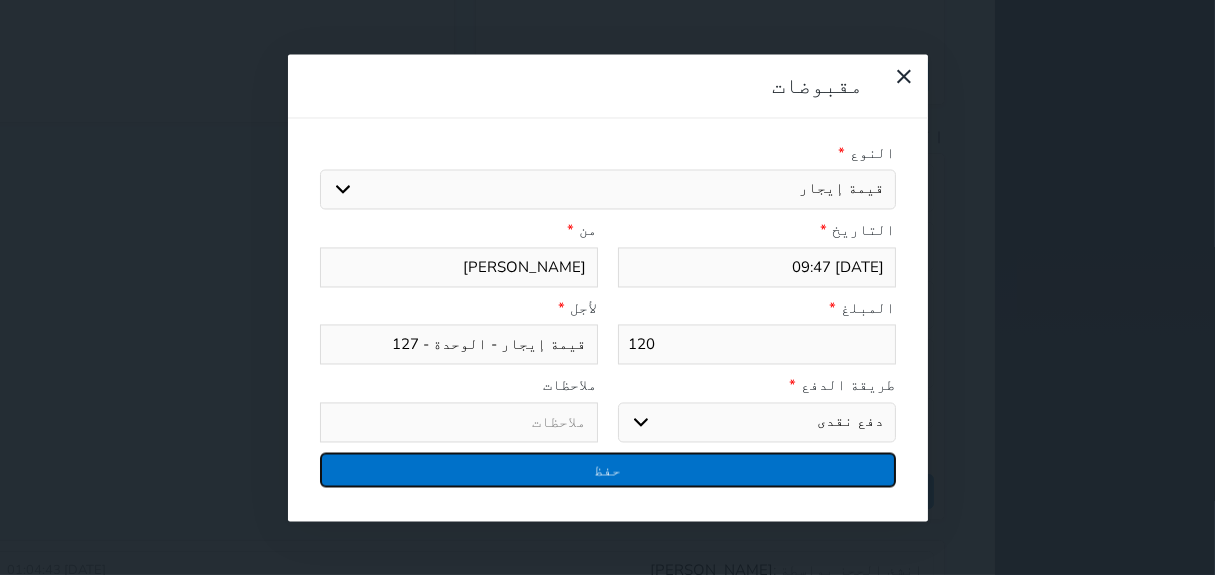 click on "حفظ" at bounding box center [608, 469] 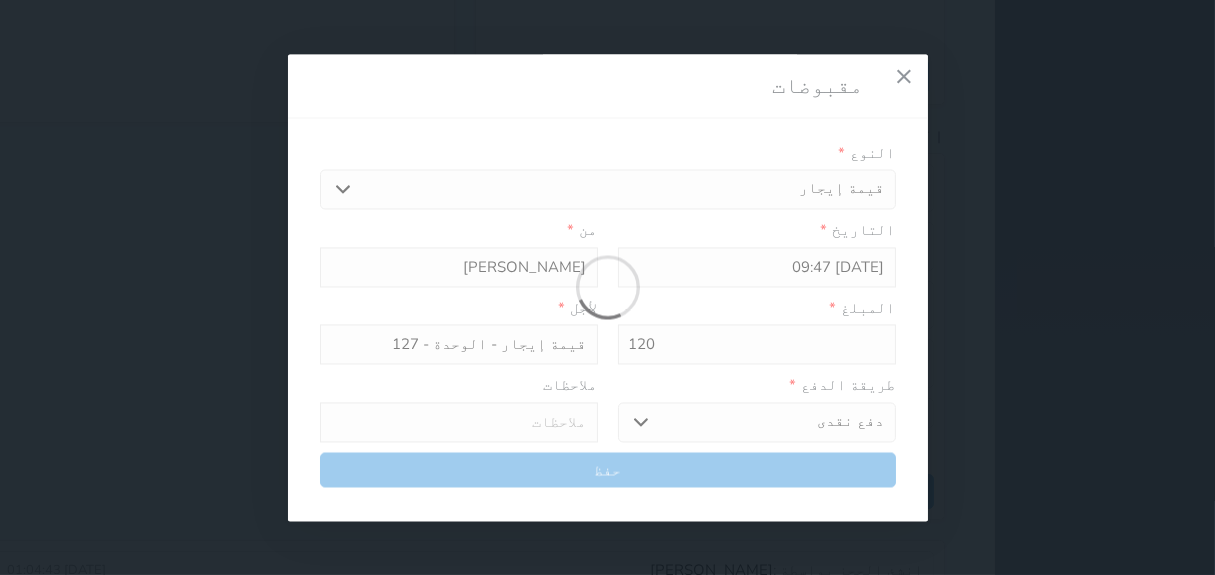 select 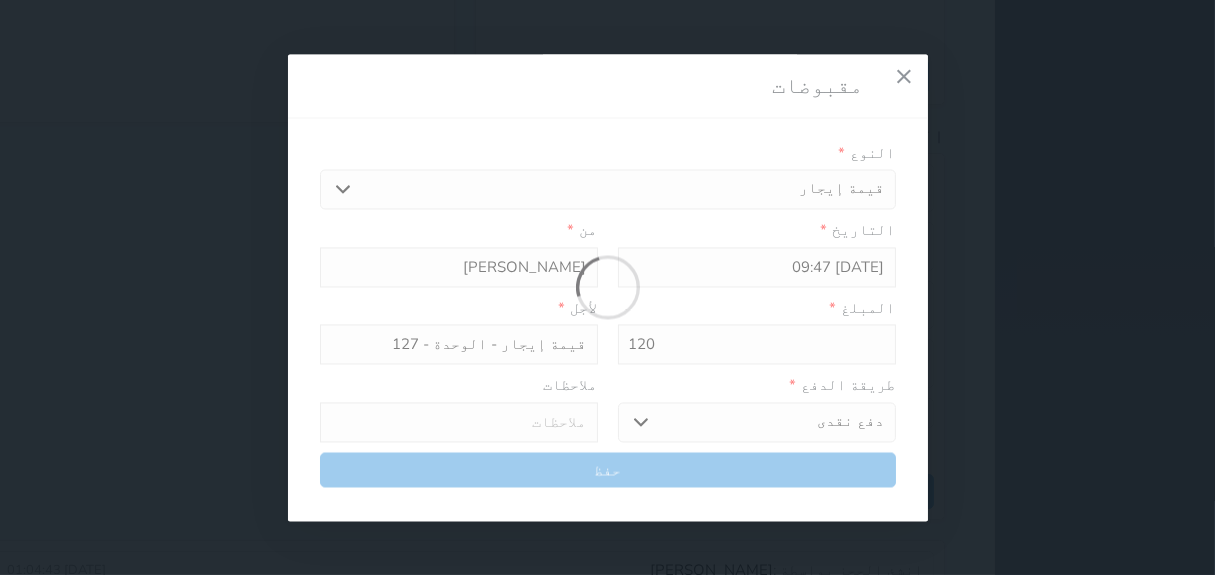 type 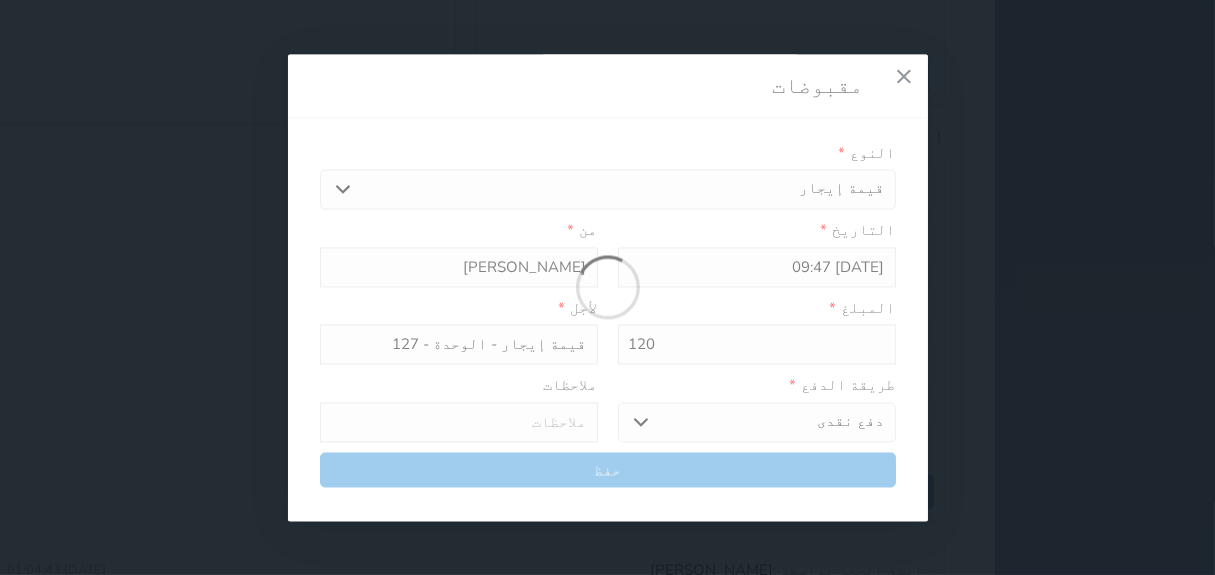 type on "0" 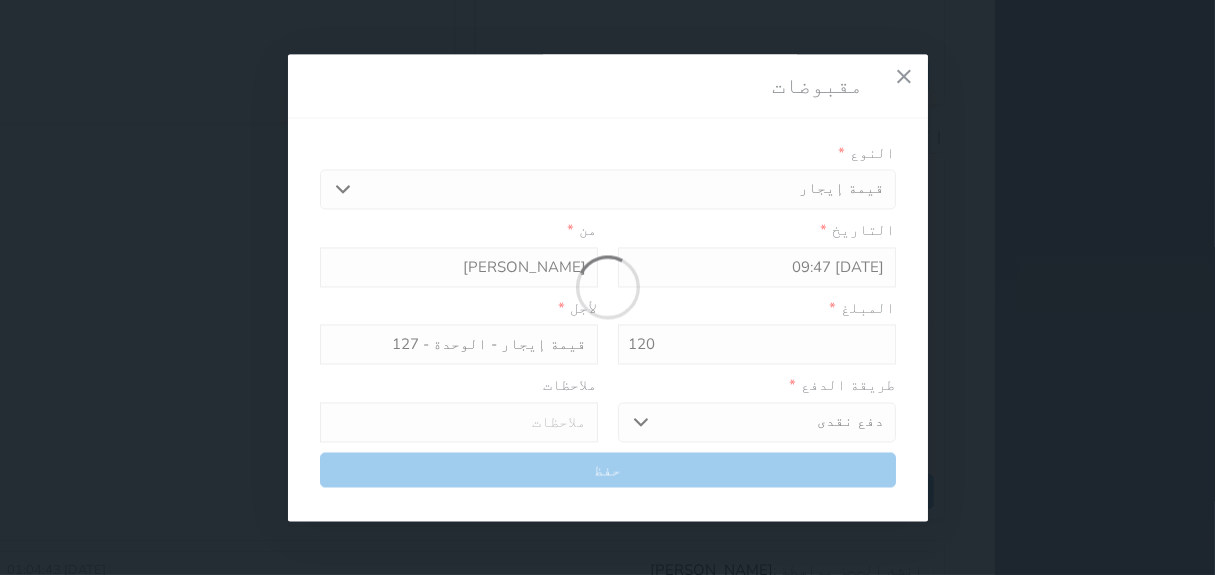 select 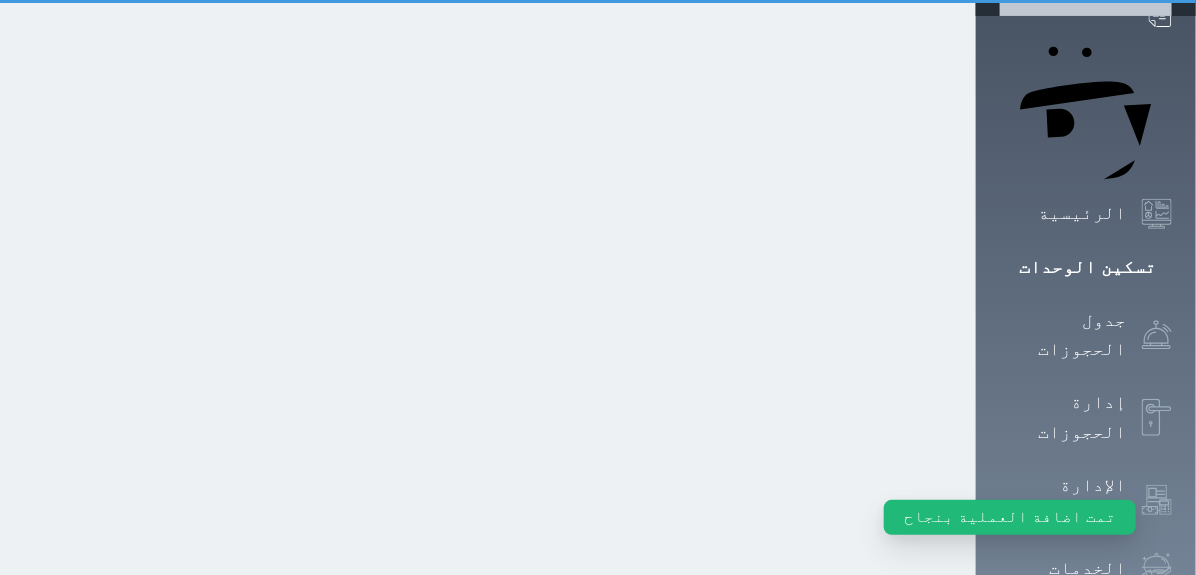 scroll, scrollTop: 0, scrollLeft: 0, axis: both 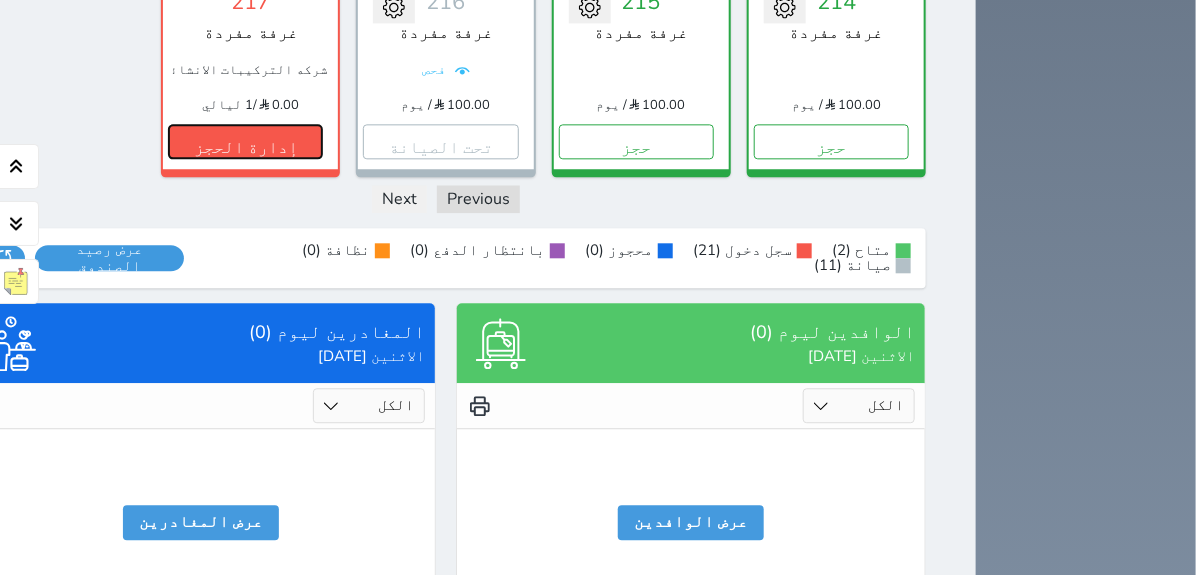 click on "إدارة الحجز" at bounding box center (245, 141) 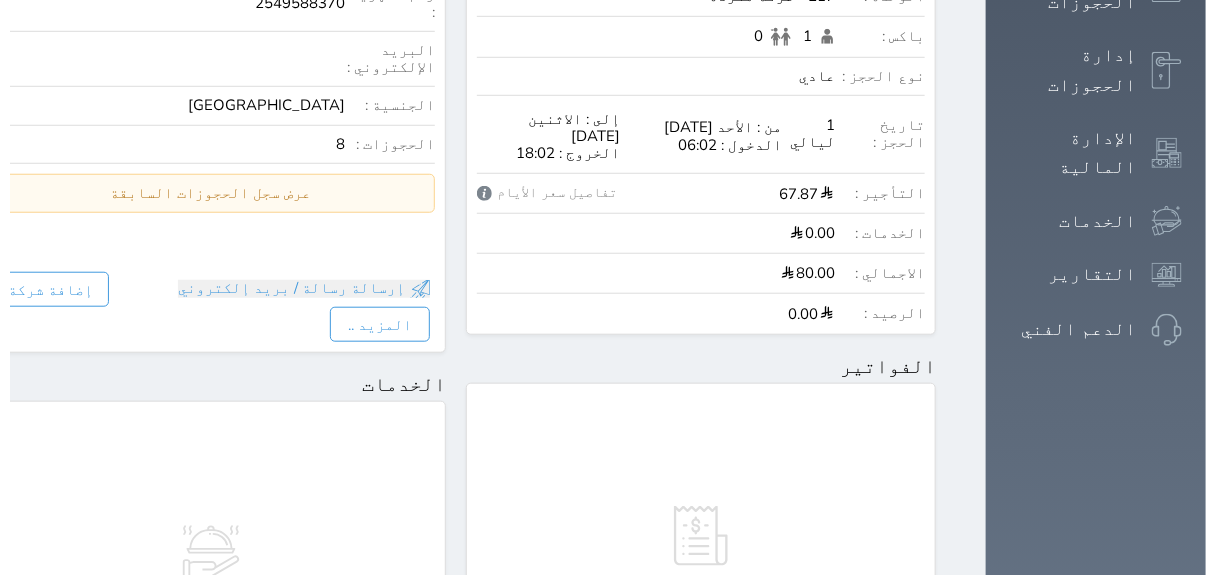 scroll, scrollTop: 671, scrollLeft: 0, axis: vertical 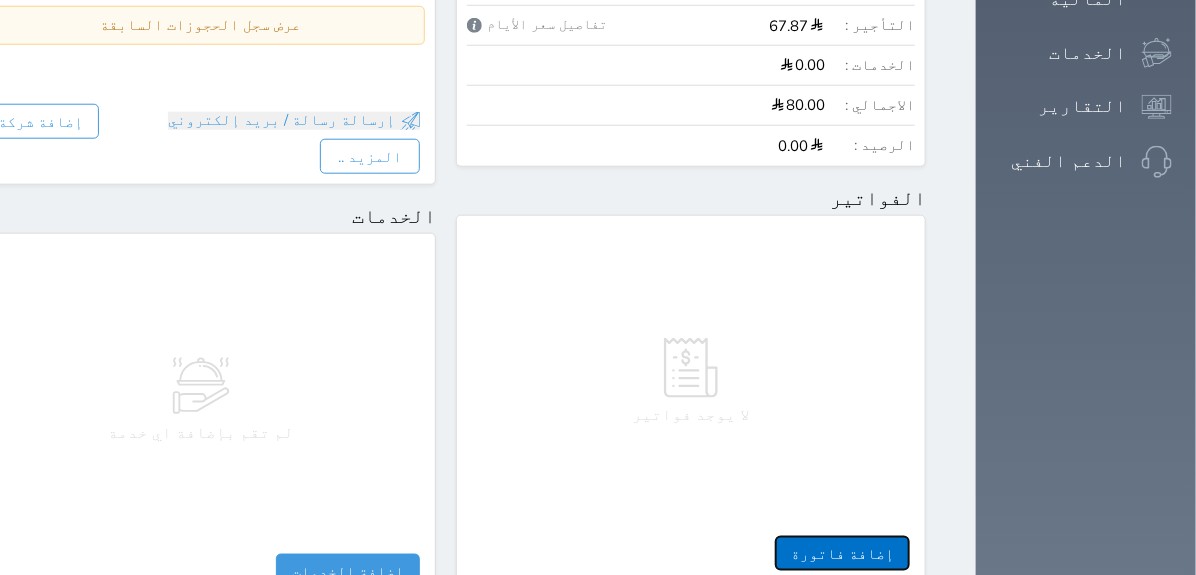 click on "إضافة فاتورة" at bounding box center (842, 553) 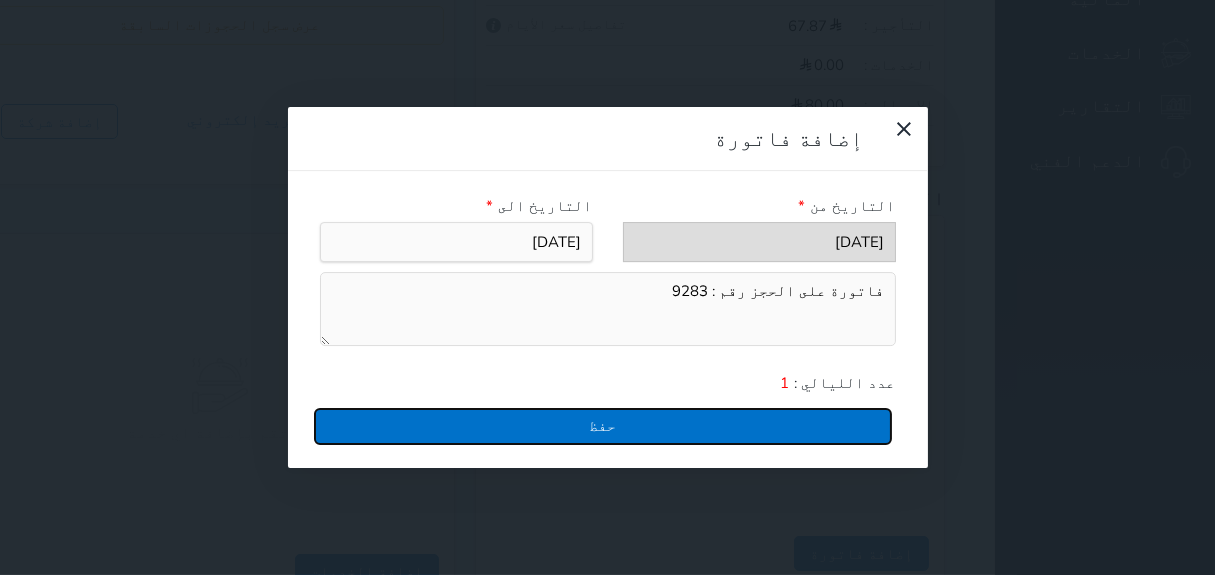 click on "حفظ" at bounding box center (603, 426) 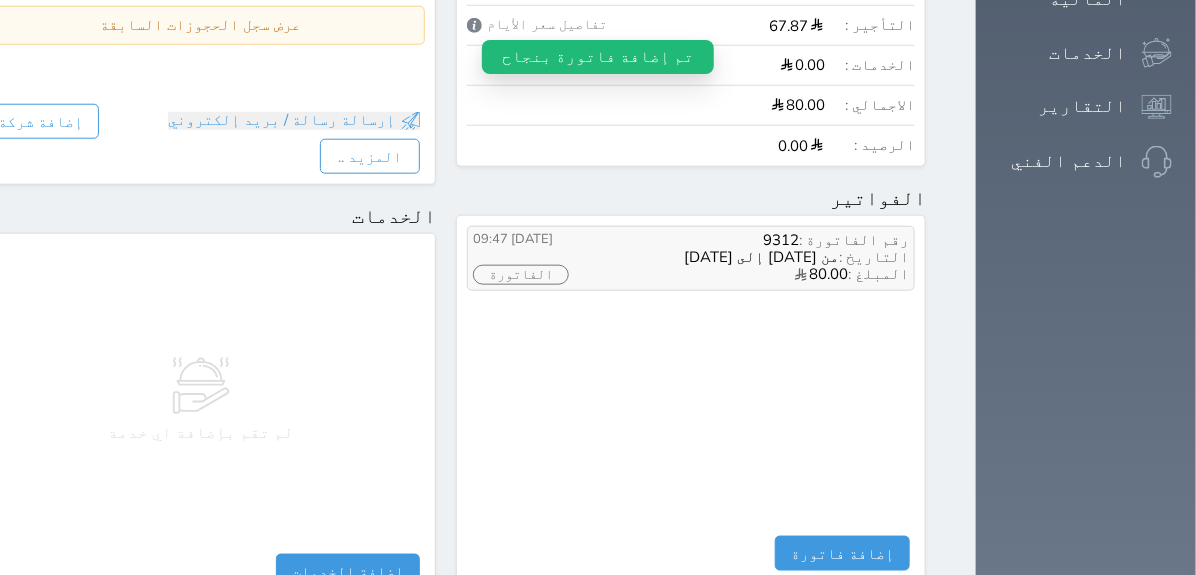click on "الفاتورة" at bounding box center (521, 275) 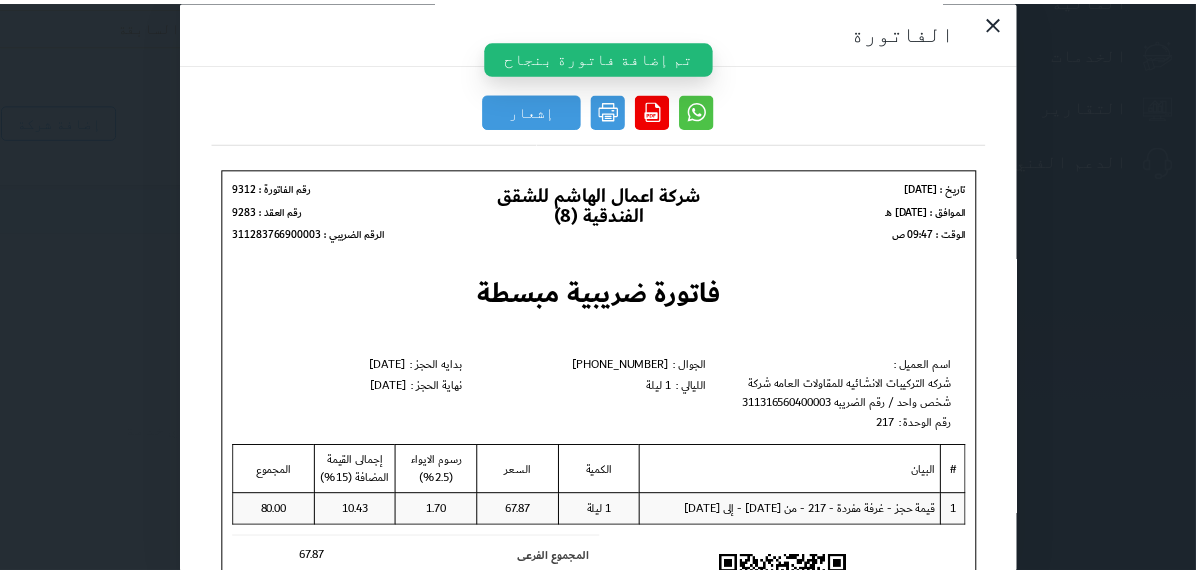 scroll, scrollTop: 0, scrollLeft: 0, axis: both 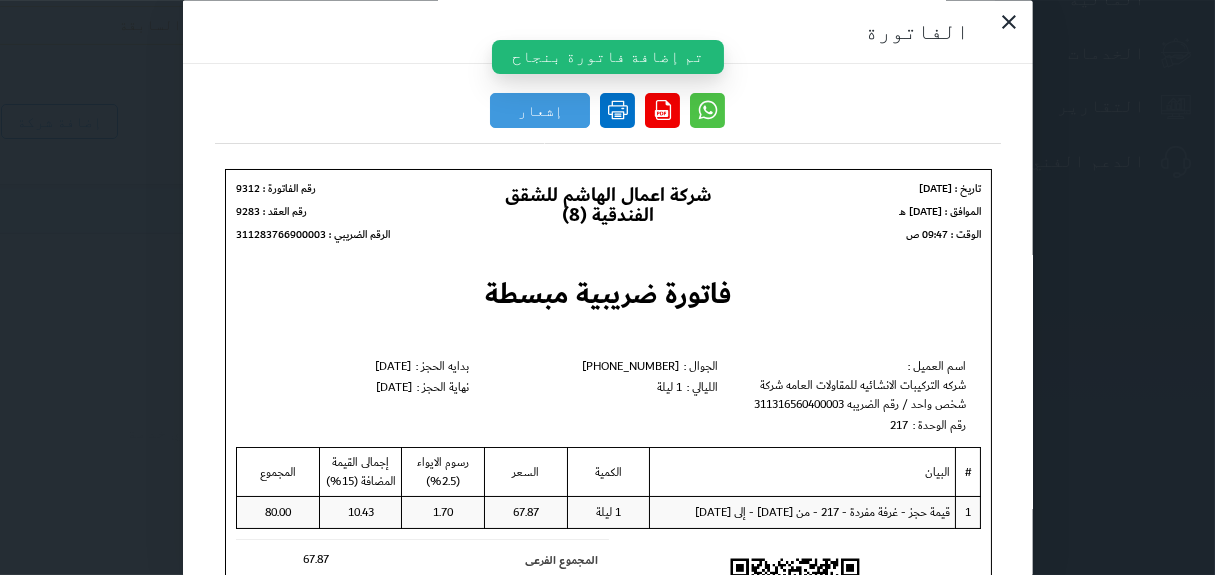 click at bounding box center (617, 110) 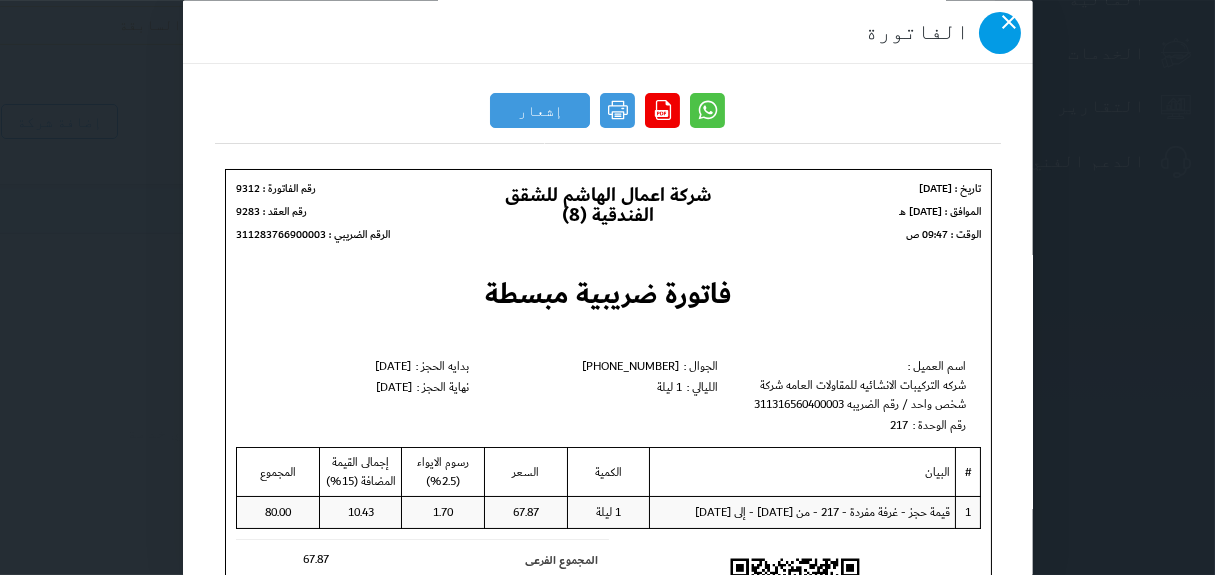 click on "الفاتورة                       إشعار دائن" at bounding box center [607, 287] 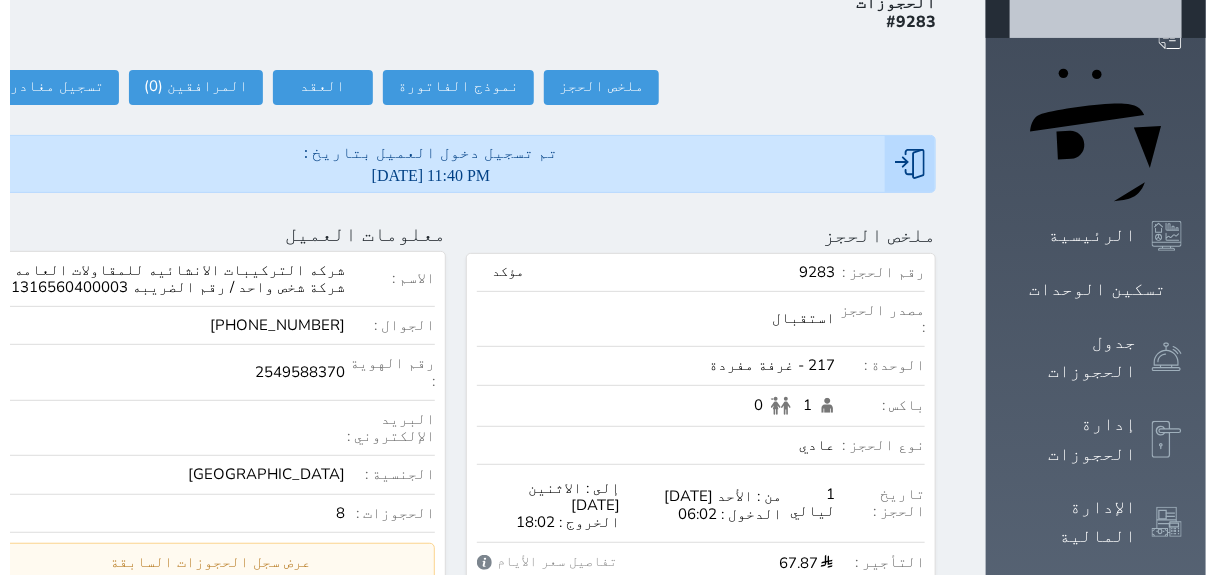 scroll, scrollTop: 128, scrollLeft: 0, axis: vertical 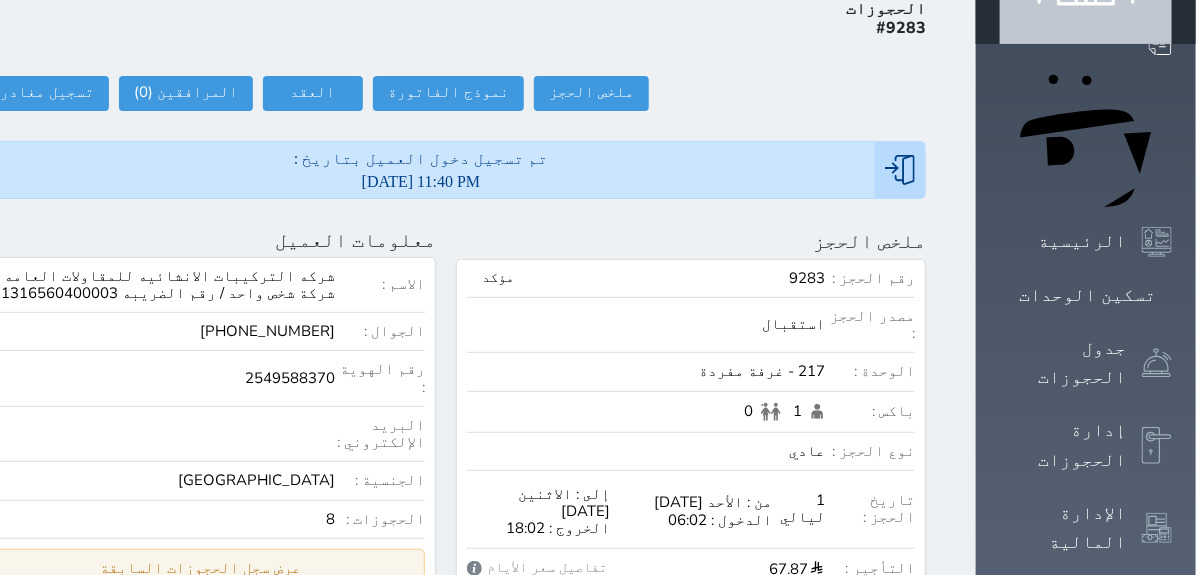 click on "عرض سجل الحجوزات السابقة" at bounding box center (201, 568) 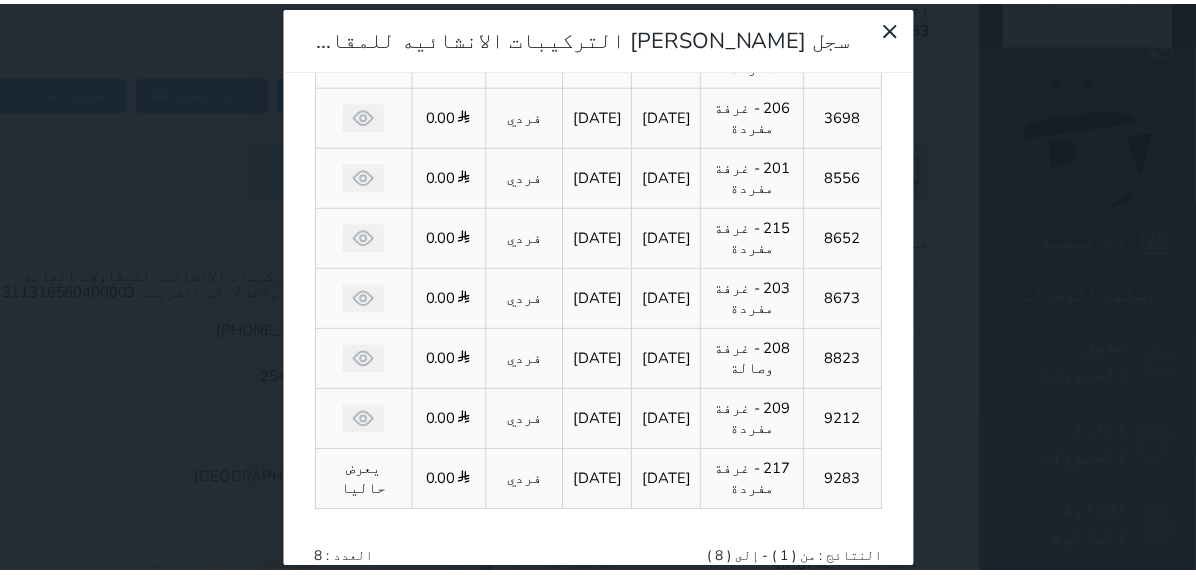 scroll, scrollTop: 186, scrollLeft: 0, axis: vertical 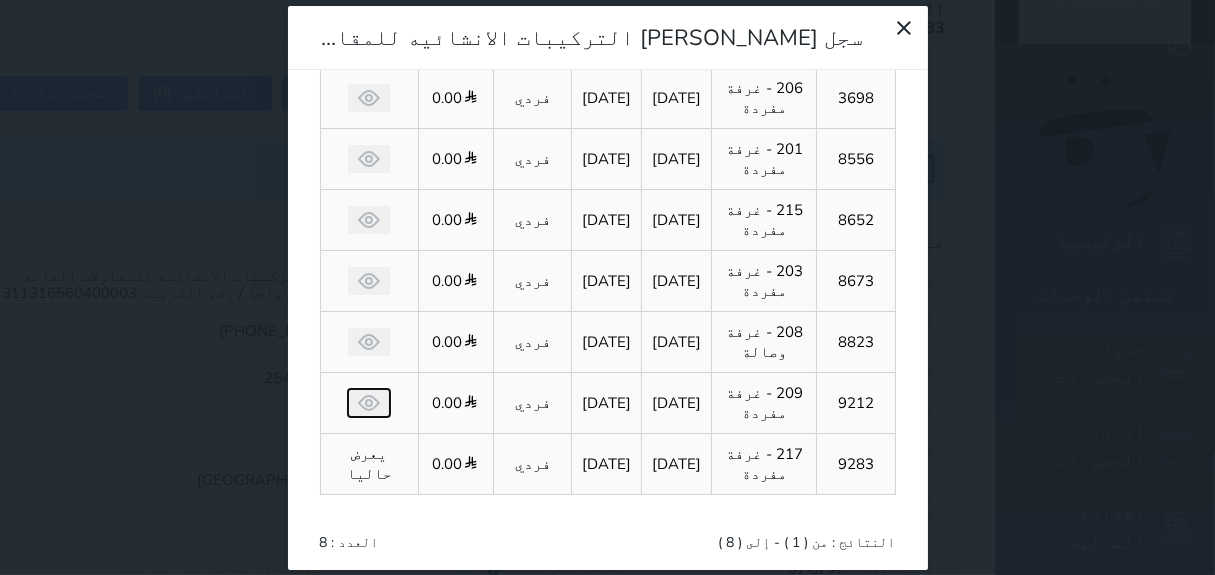 click at bounding box center [369, 403] 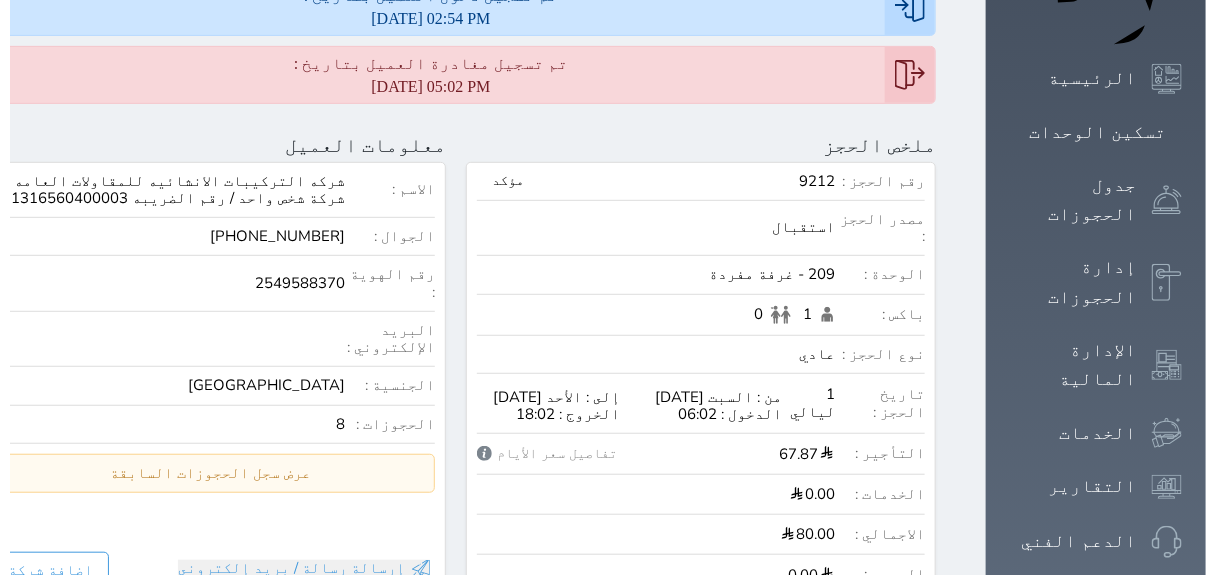 scroll, scrollTop: 526, scrollLeft: 0, axis: vertical 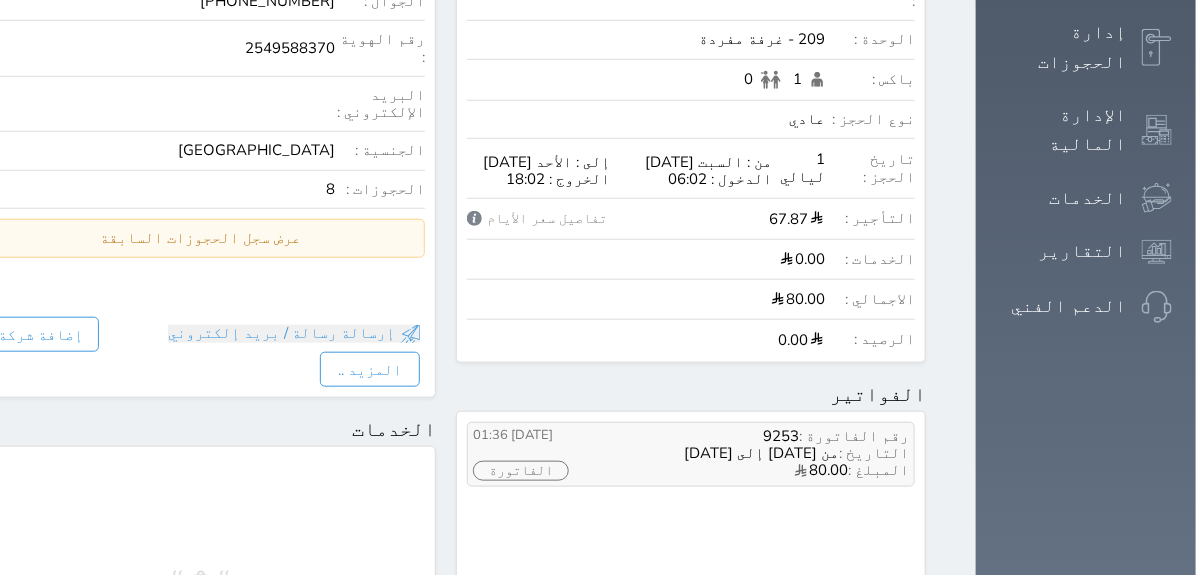 click on "الفاتورة" at bounding box center (521, 471) 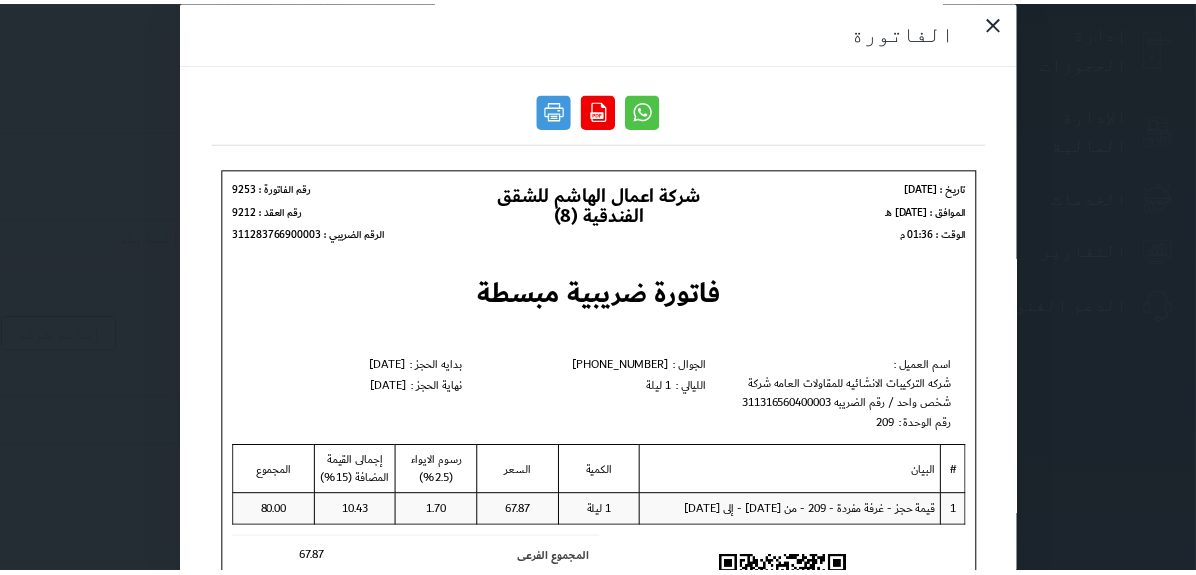 scroll, scrollTop: 0, scrollLeft: 0, axis: both 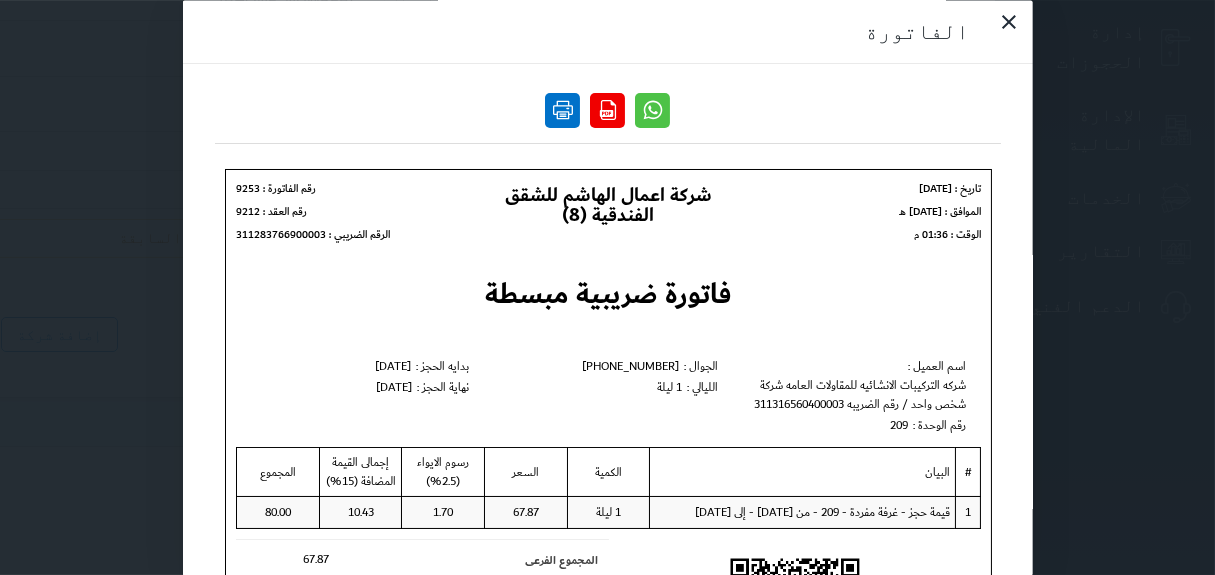 click at bounding box center [562, 110] 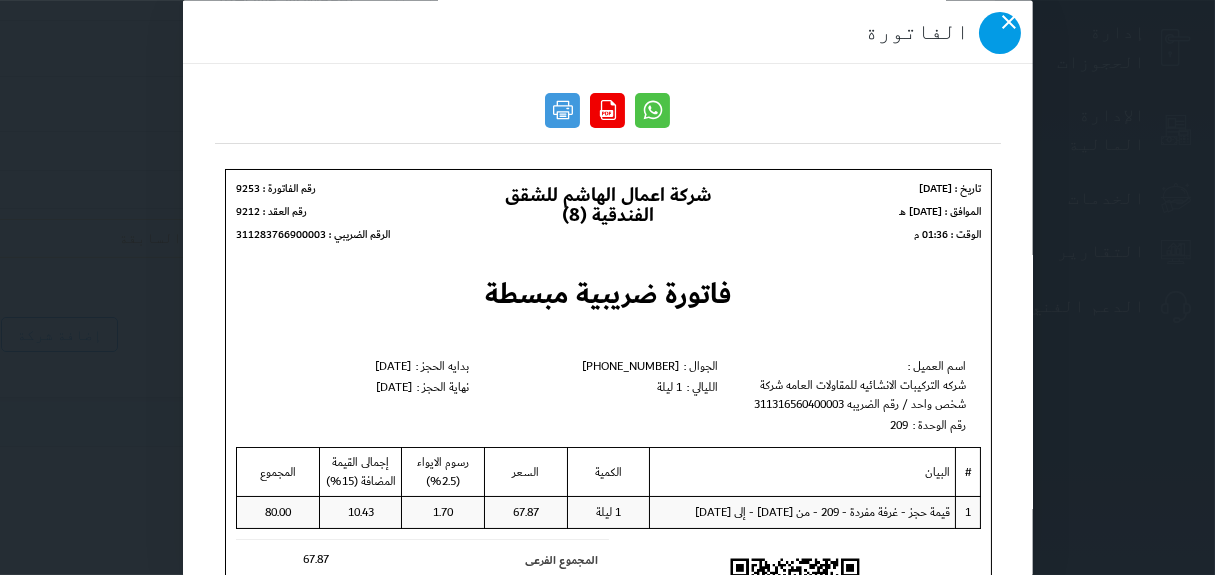 click at bounding box center [1000, 33] 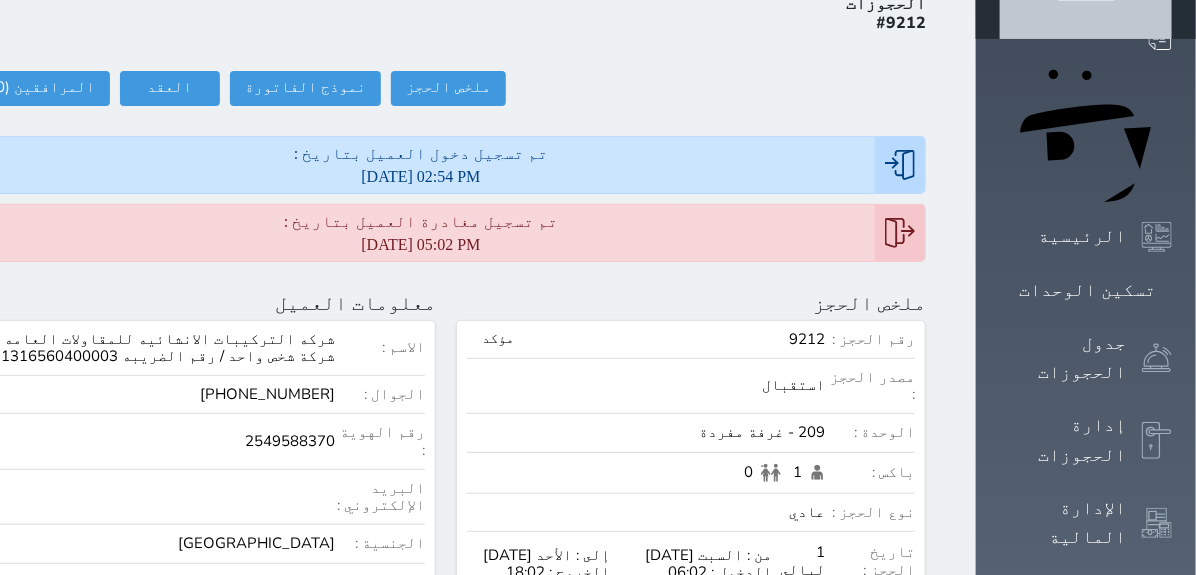 scroll, scrollTop: 0, scrollLeft: 0, axis: both 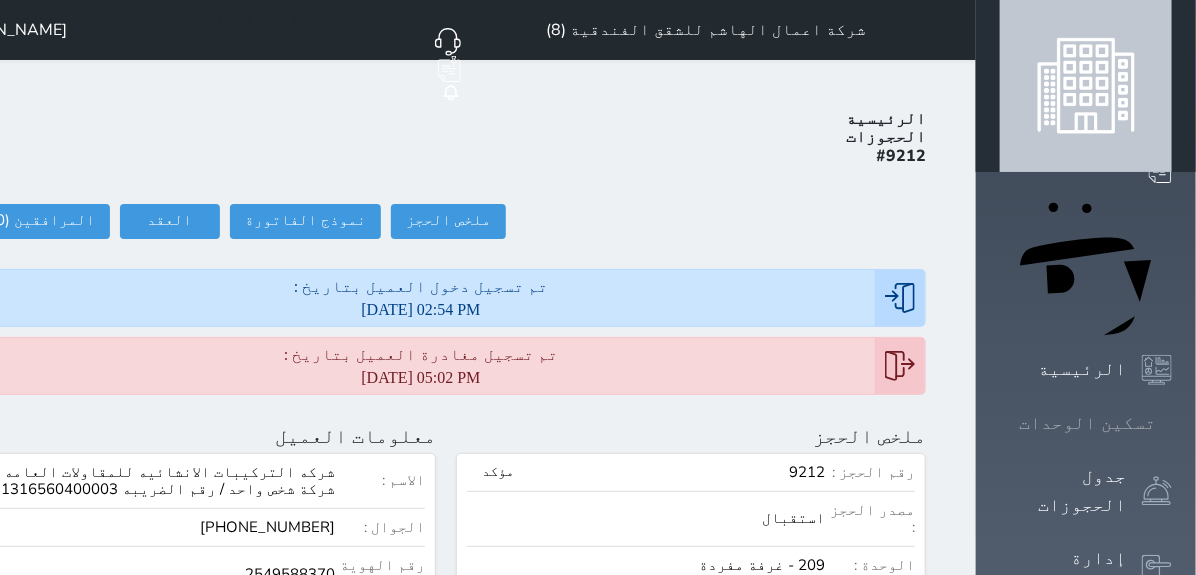 click 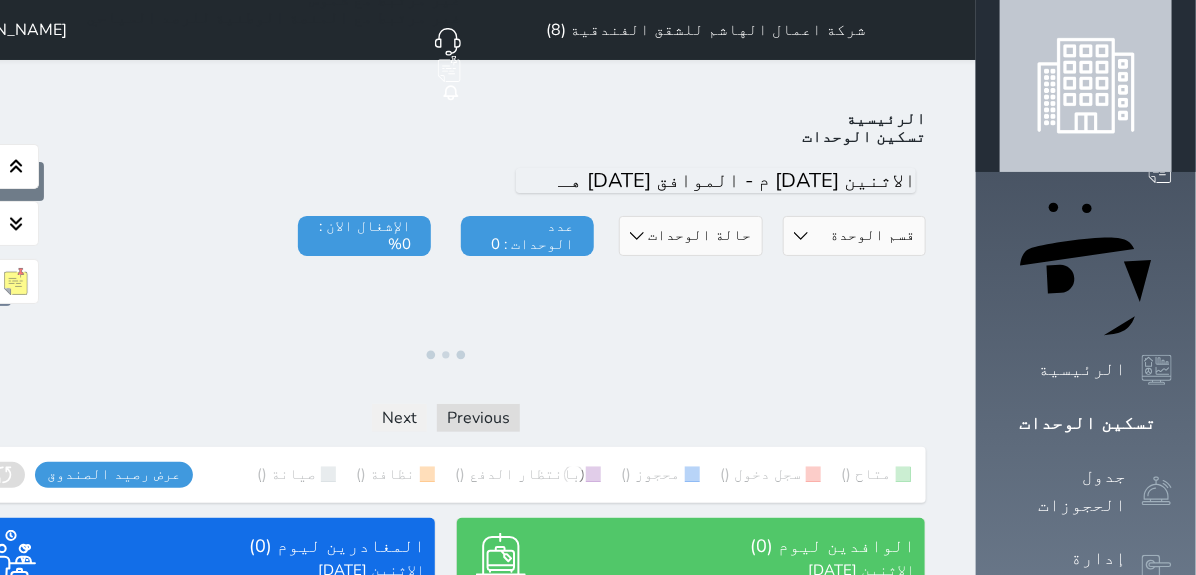scroll, scrollTop: 225, scrollLeft: 0, axis: vertical 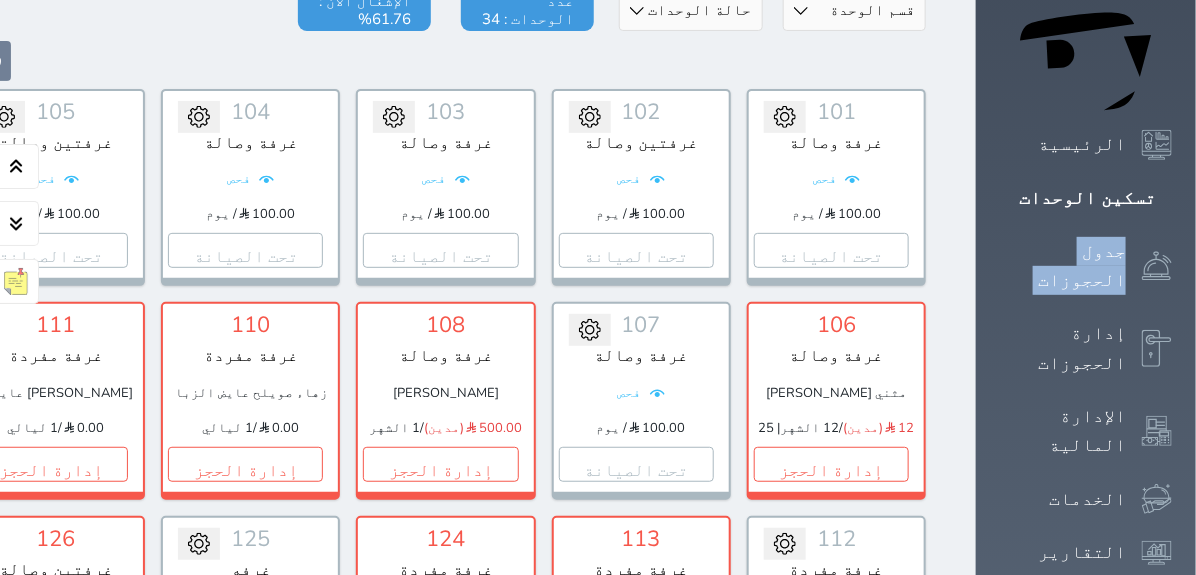 drag, startPoint x: 1192, startPoint y: 96, endPoint x: 1205, endPoint y: 172, distance: 77.10383 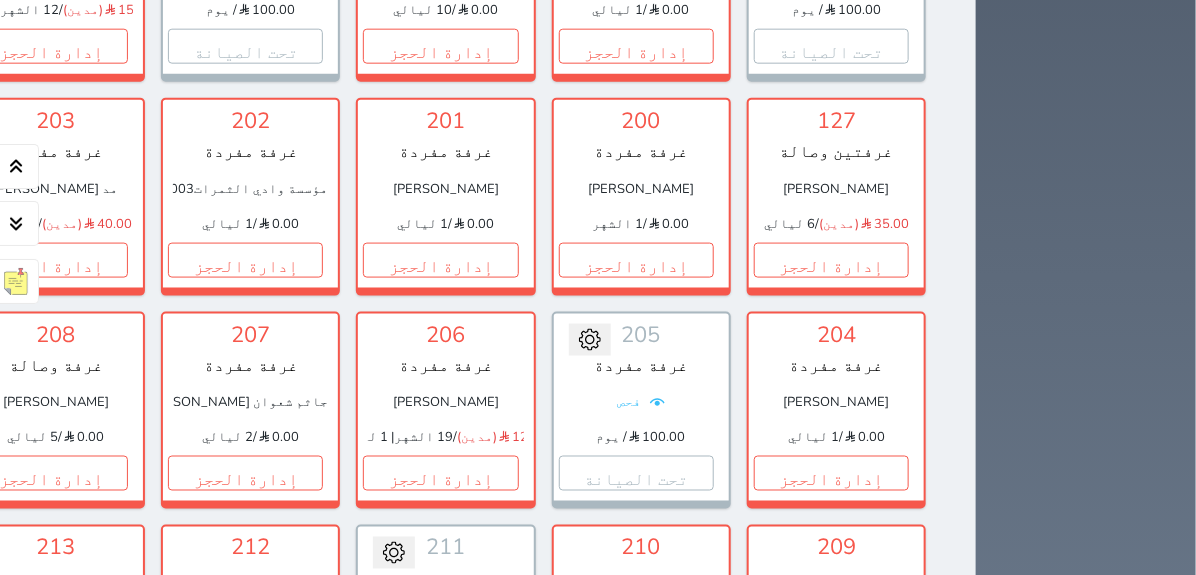 scroll, scrollTop: 1475, scrollLeft: 0, axis: vertical 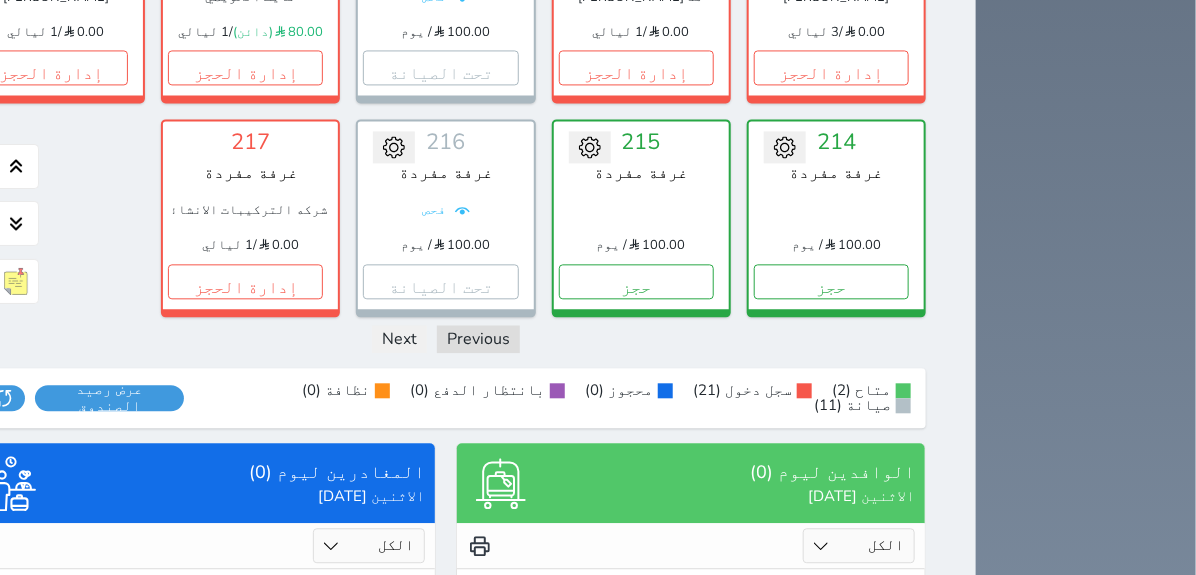 click on "متاح (2)   سجل دخول (21)   محجوز (0)   [DEMOGRAPHIC_DATA] (0)   نظافة (0)   صيانة (11)     عرض رصيد الصندوق   يرجي الانتظار   رصيد الصندوق : 0    تقرير استلام" at bounding box center [446, 398] 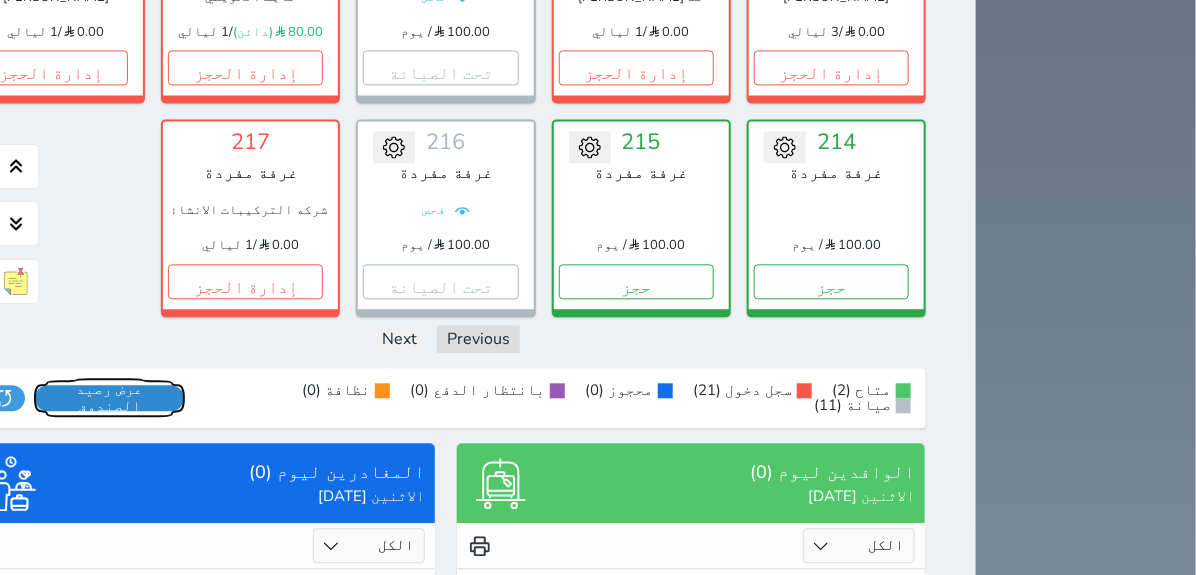 click on "عرض رصيد الصندوق" at bounding box center [109, 398] 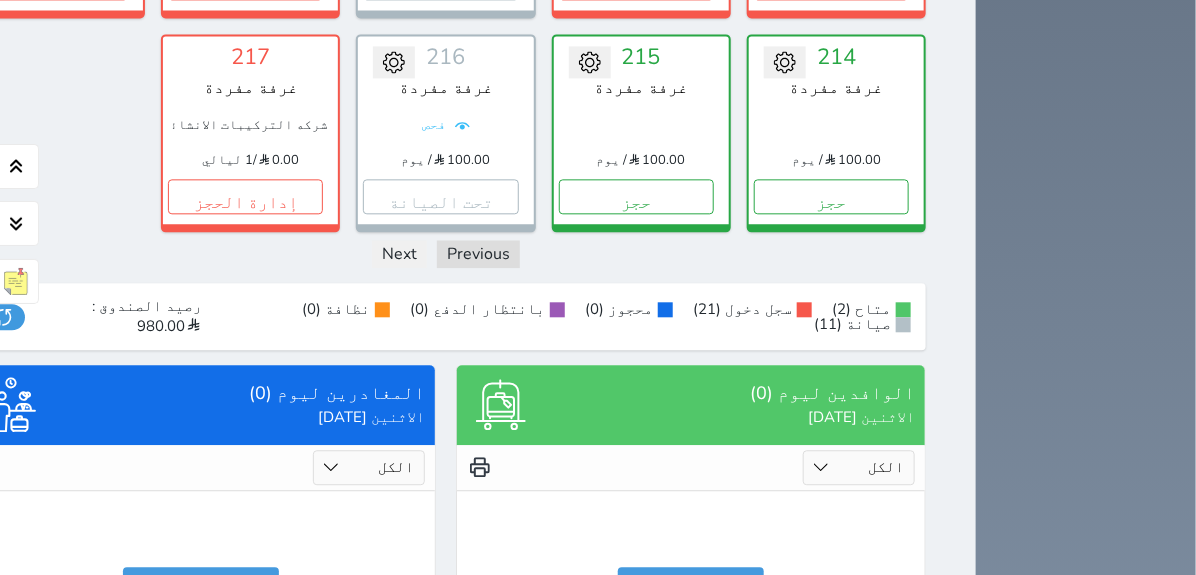 scroll, scrollTop: 1515, scrollLeft: 0, axis: vertical 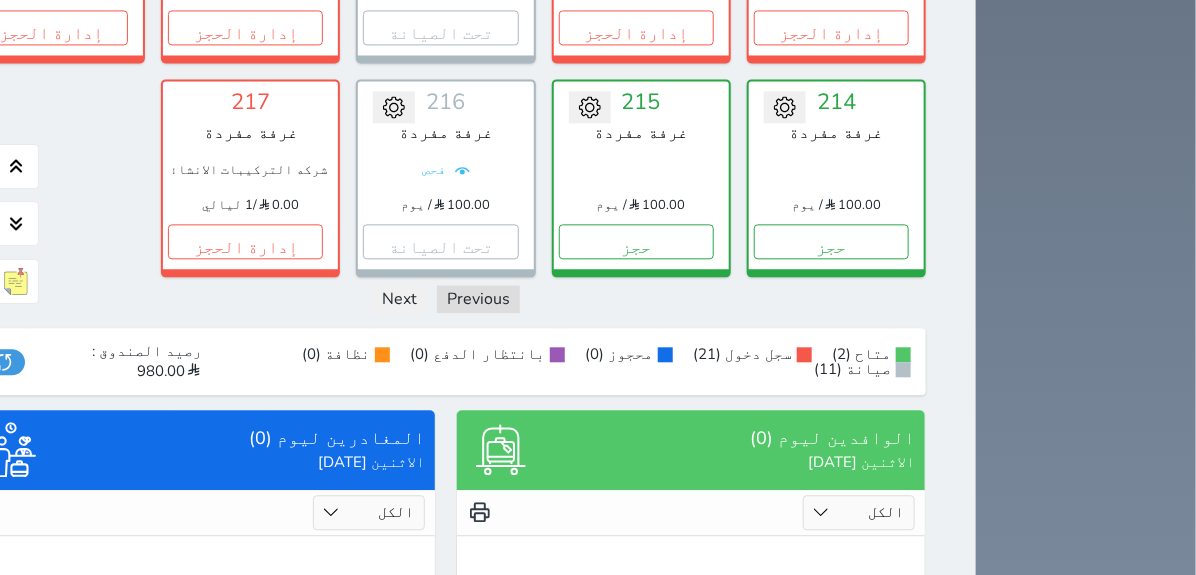 drag, startPoint x: 1188, startPoint y: 423, endPoint x: 1207, endPoint y: 405, distance: 26.172504 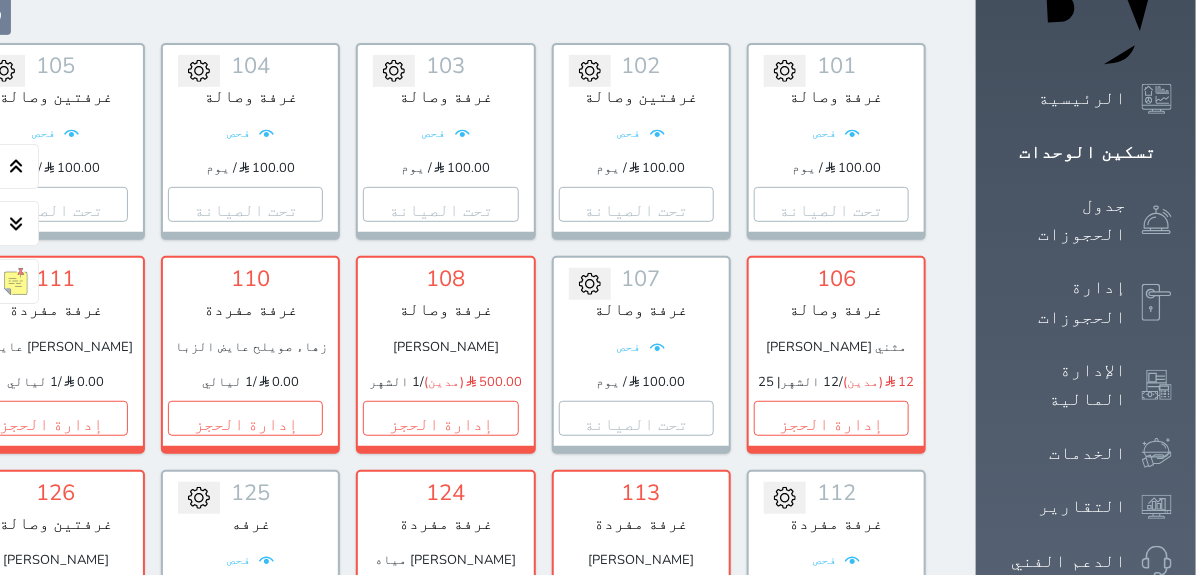 scroll, scrollTop: 252, scrollLeft: 0, axis: vertical 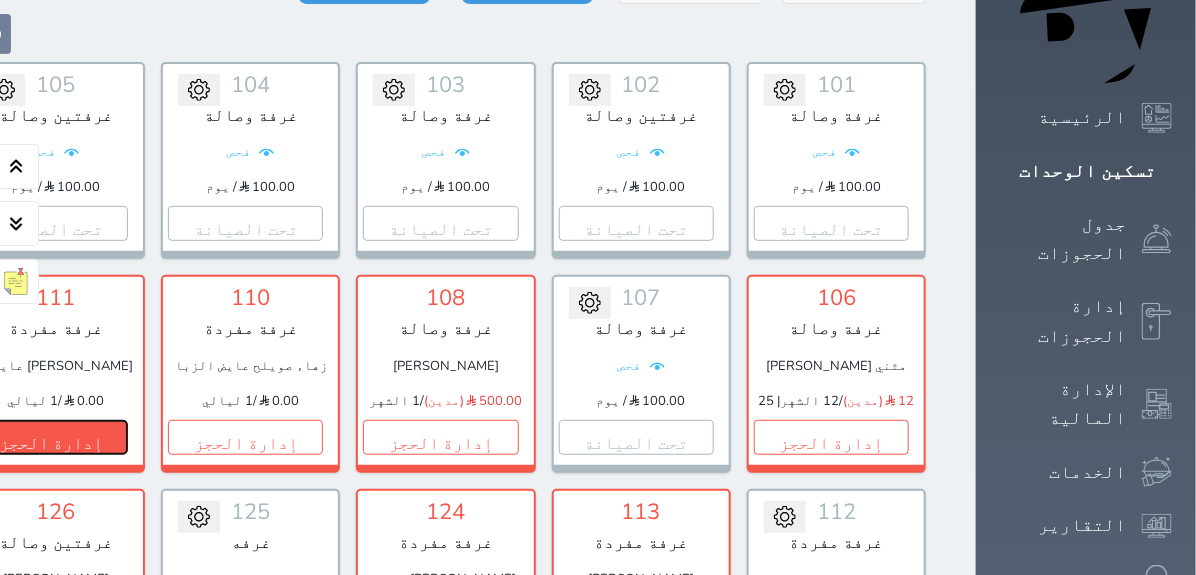 click on "إدارة الحجز" at bounding box center [50, 437] 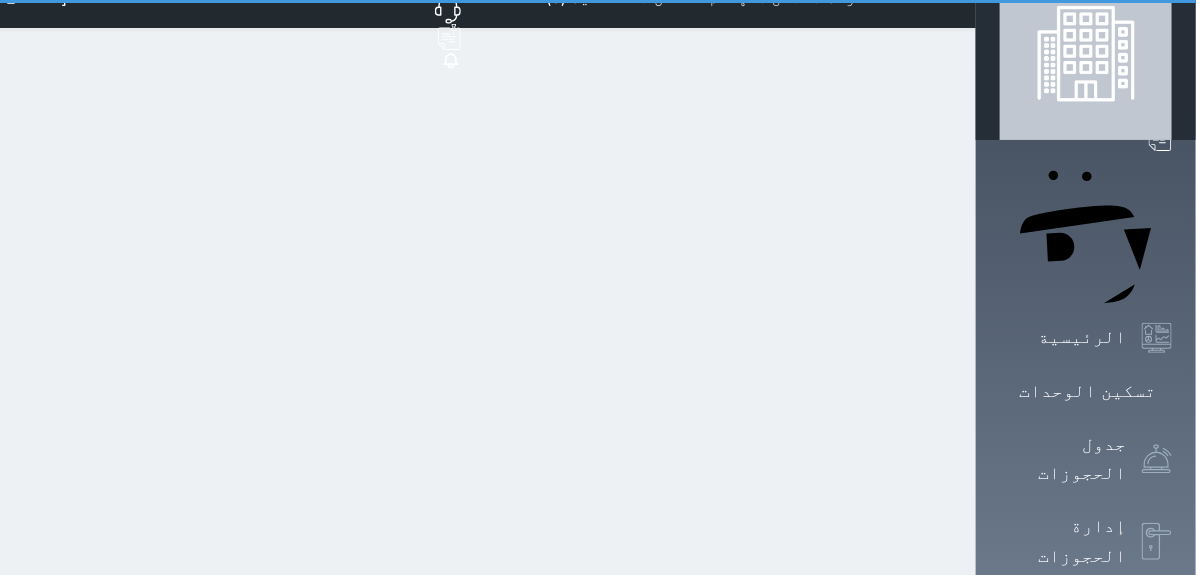 scroll, scrollTop: 0, scrollLeft: 0, axis: both 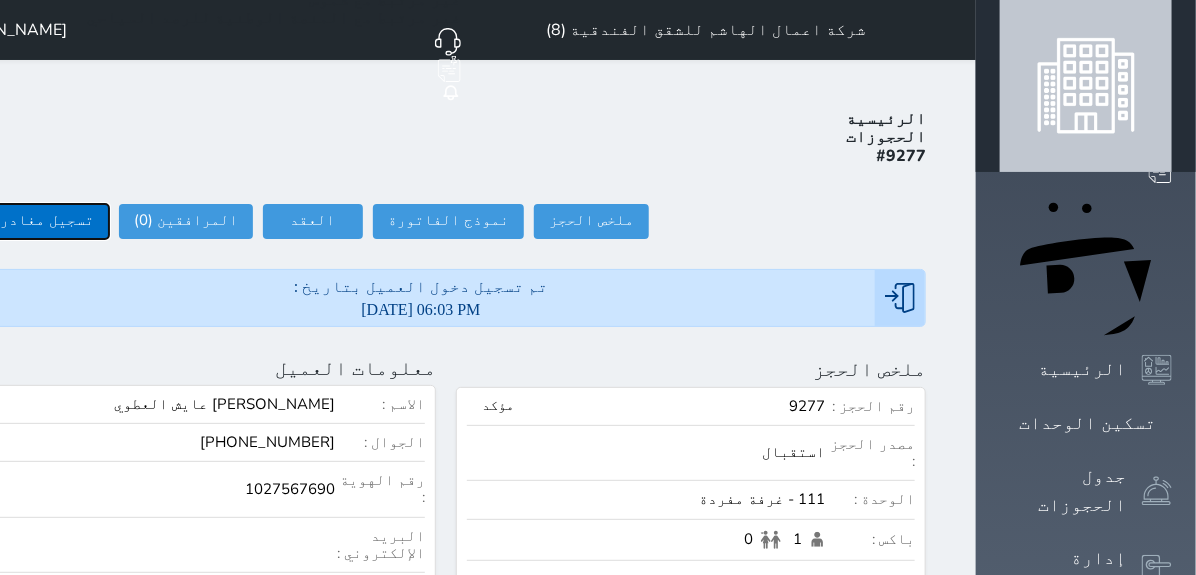 click on "تسجيل مغادرة" at bounding box center [42, 221] 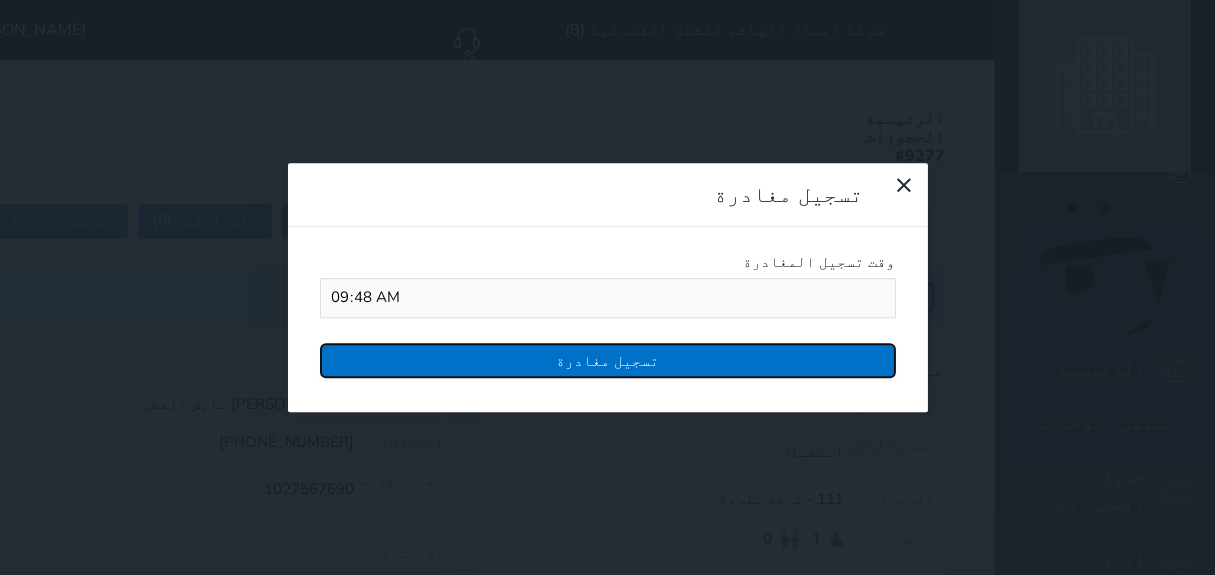 click on "تسجيل مغادرة" at bounding box center (608, 360) 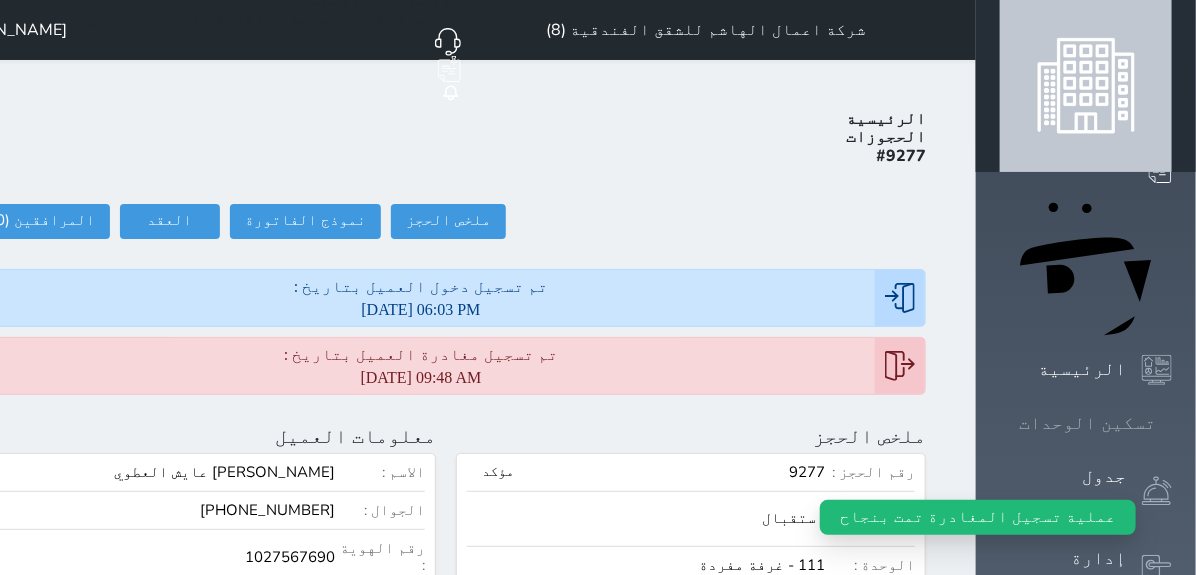 click on "تسكين الوحدات" at bounding box center [1087, 423] 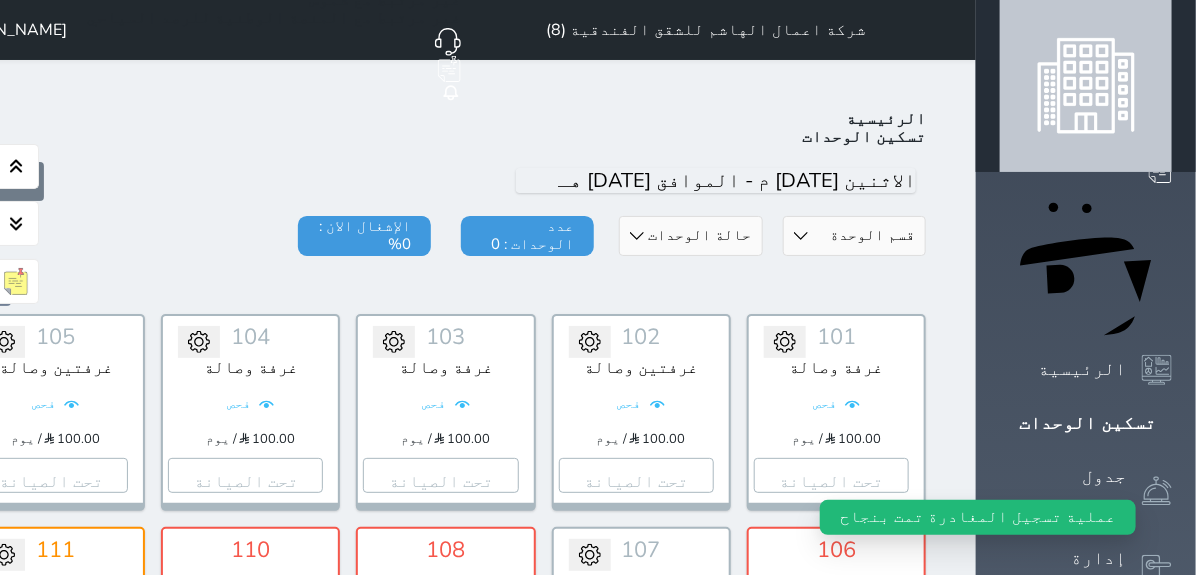 scroll, scrollTop: 77, scrollLeft: 0, axis: vertical 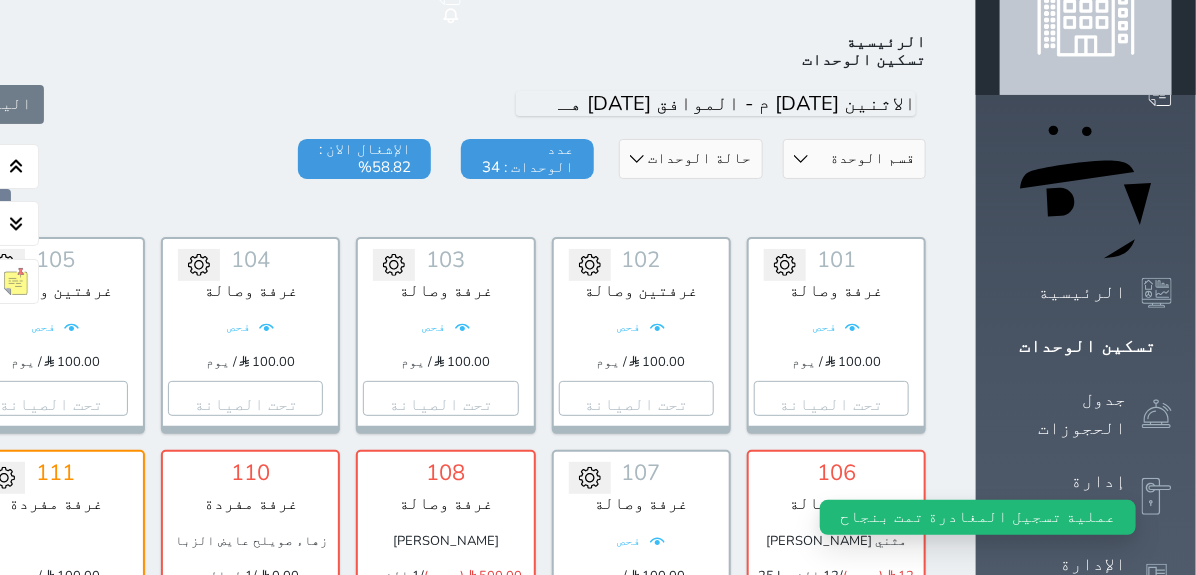 click on "تحت التنظيف" at bounding box center [50, 612] 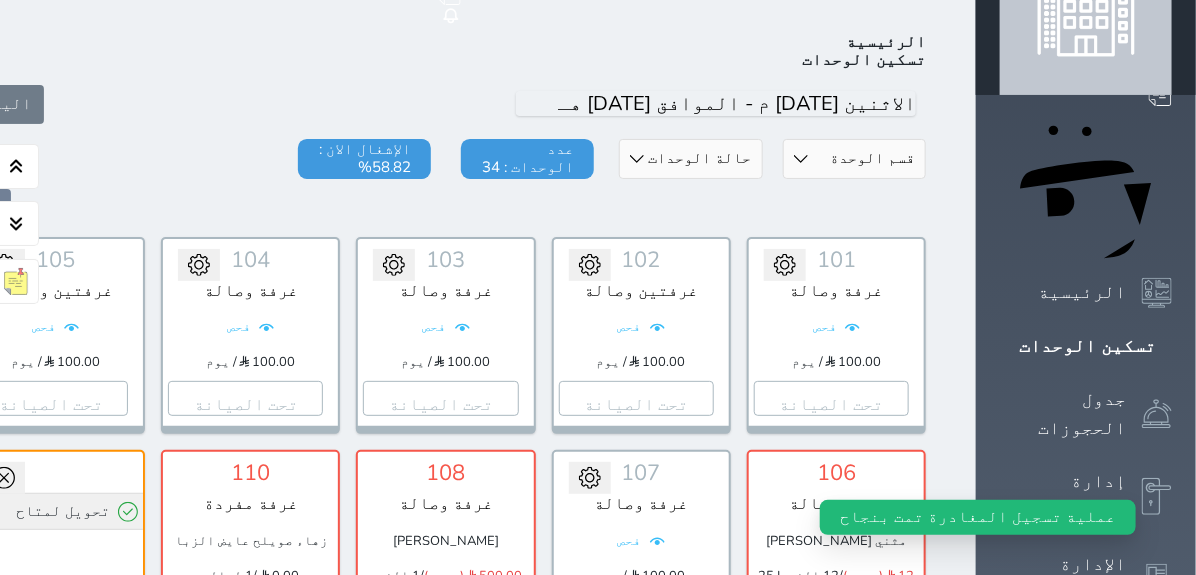 drag, startPoint x: 128, startPoint y: 456, endPoint x: 117, endPoint y: 453, distance: 11.401754 